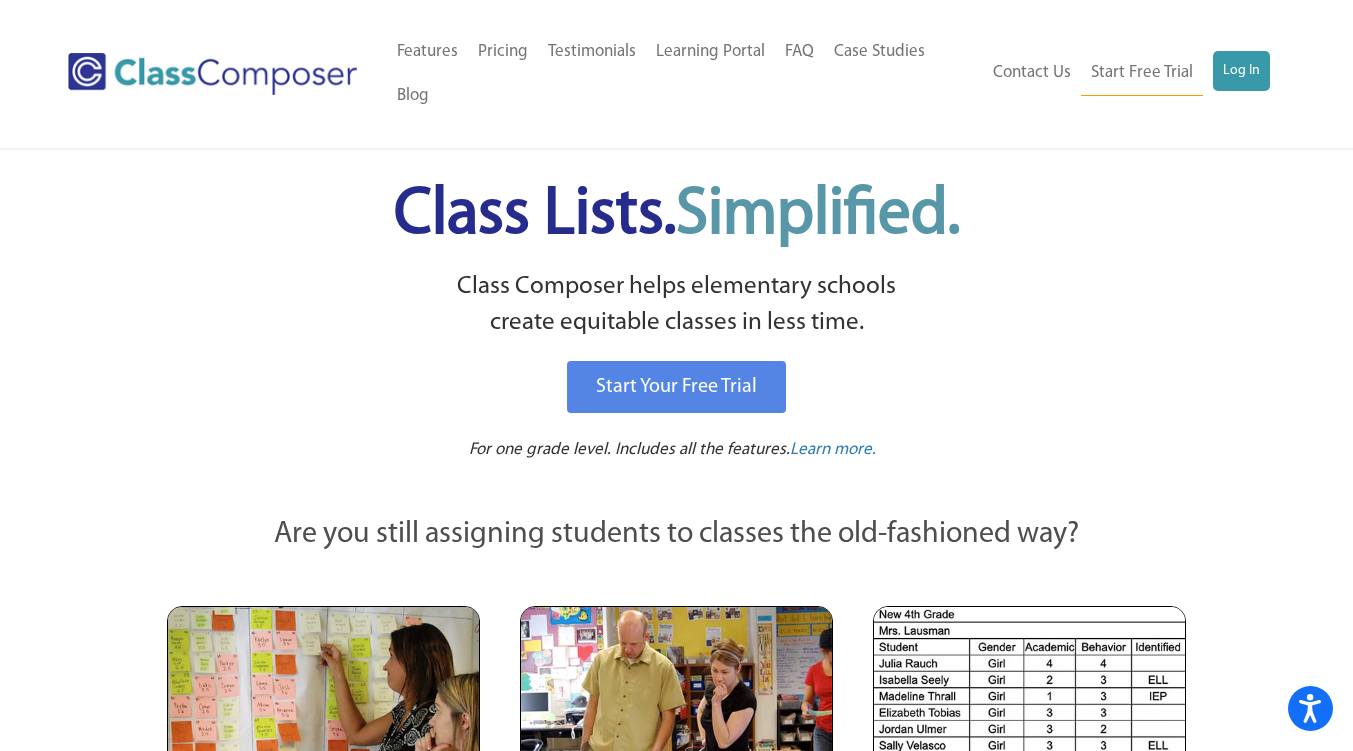 scroll, scrollTop: 0, scrollLeft: 0, axis: both 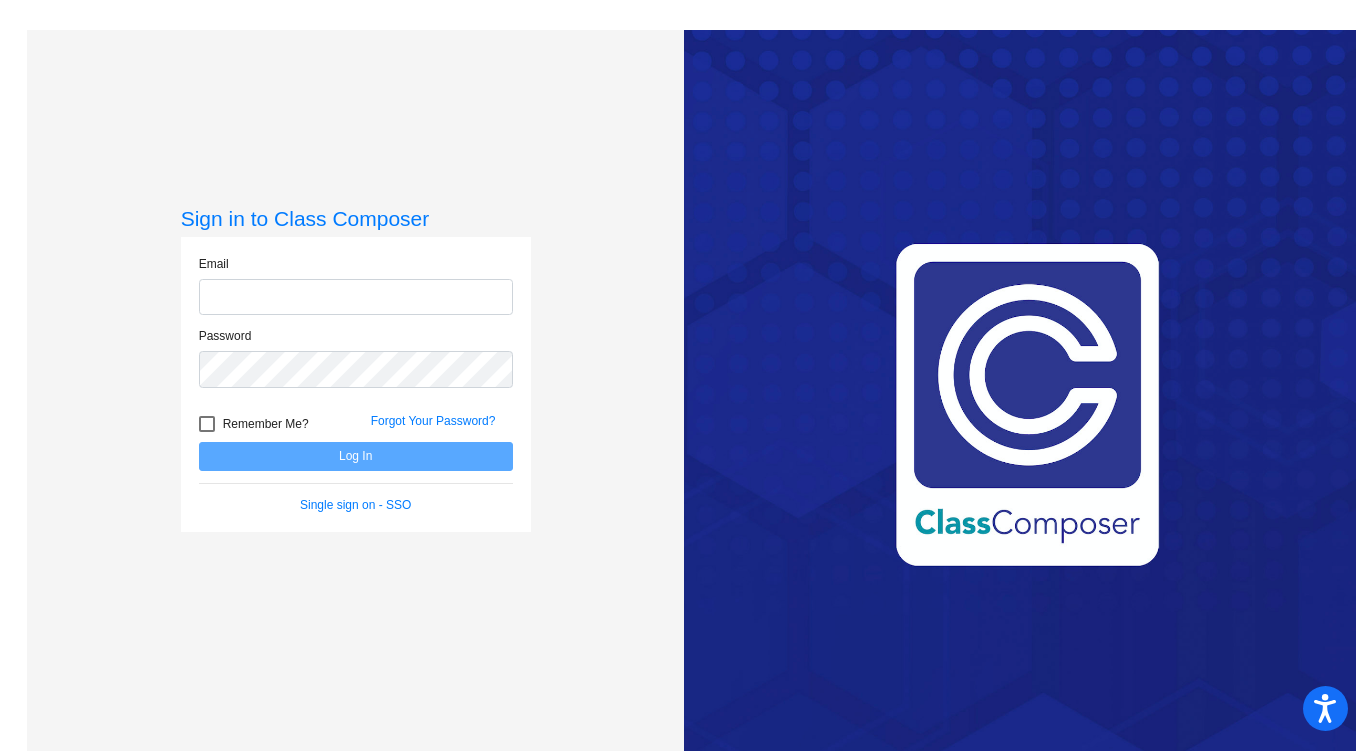 type on "*********@example.com" 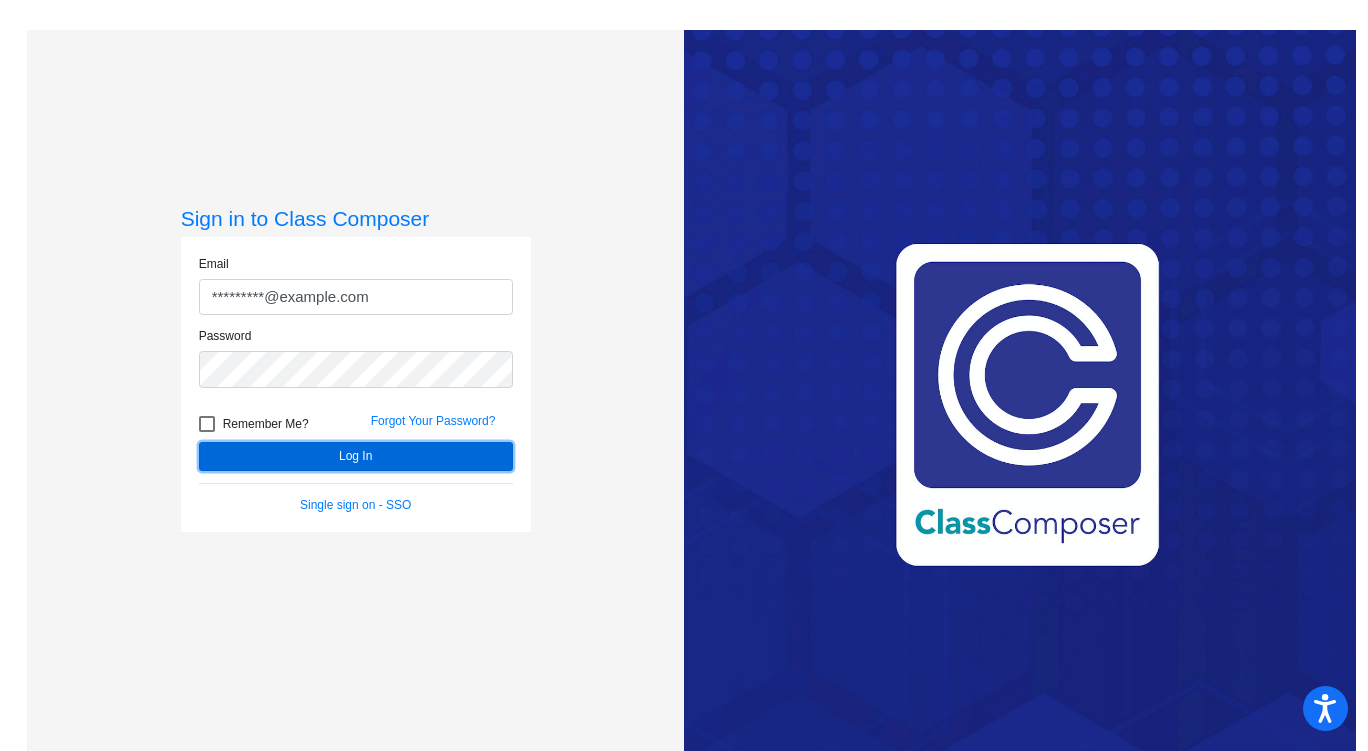 click on "Log In" 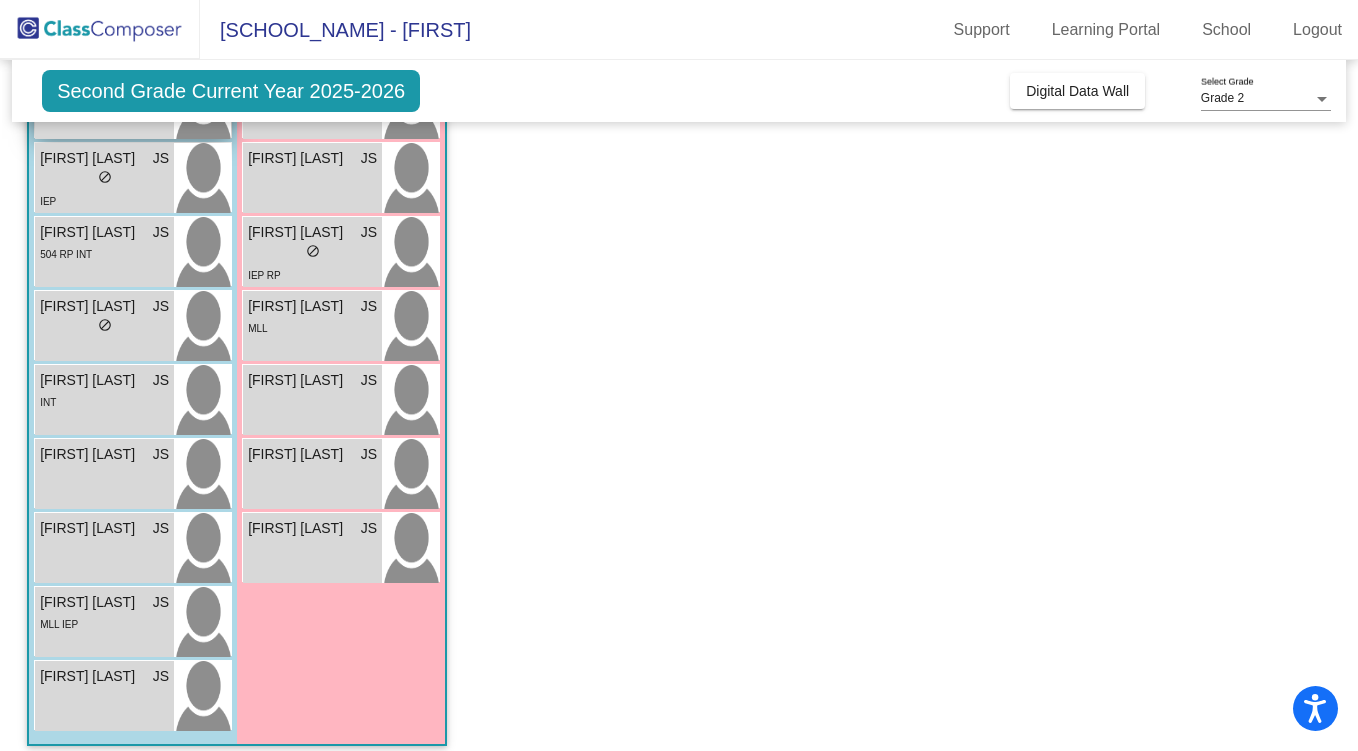 scroll, scrollTop: 489, scrollLeft: 0, axis: vertical 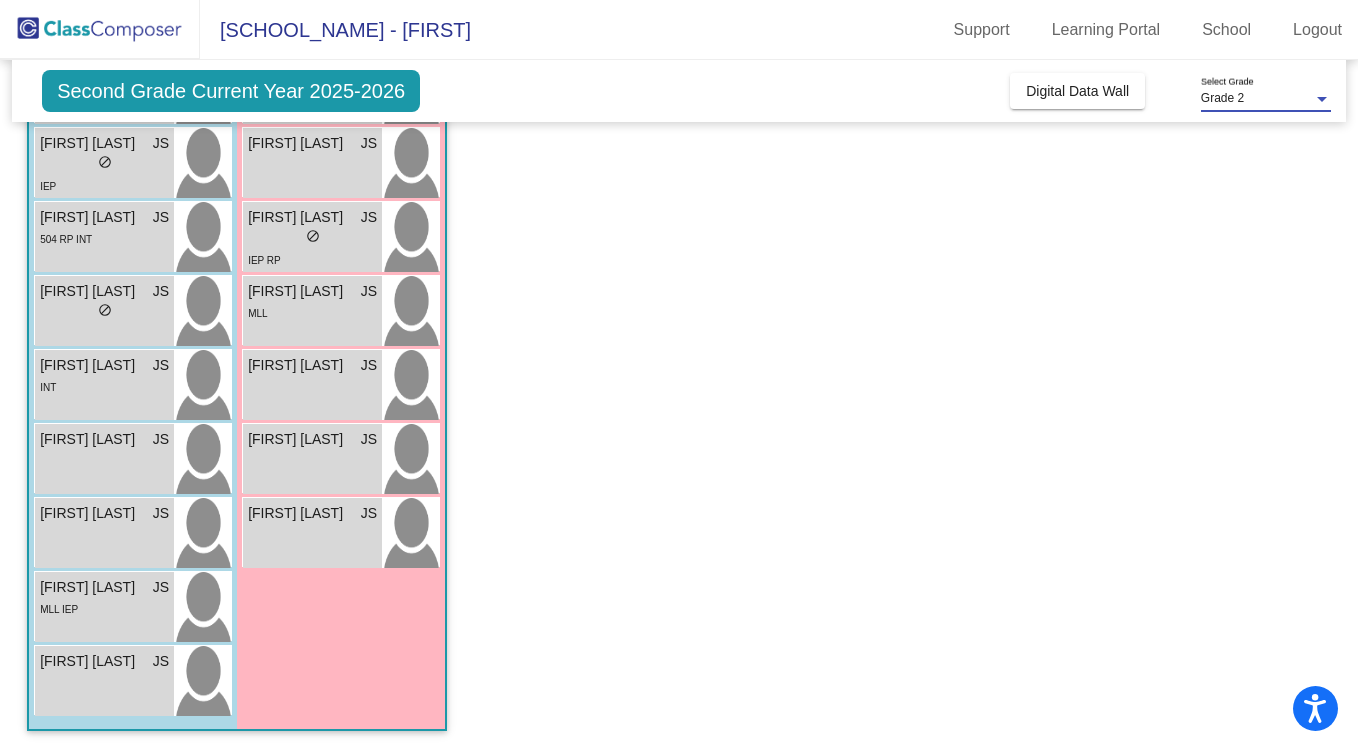 click on "Grade 2" at bounding box center (1257, 99) 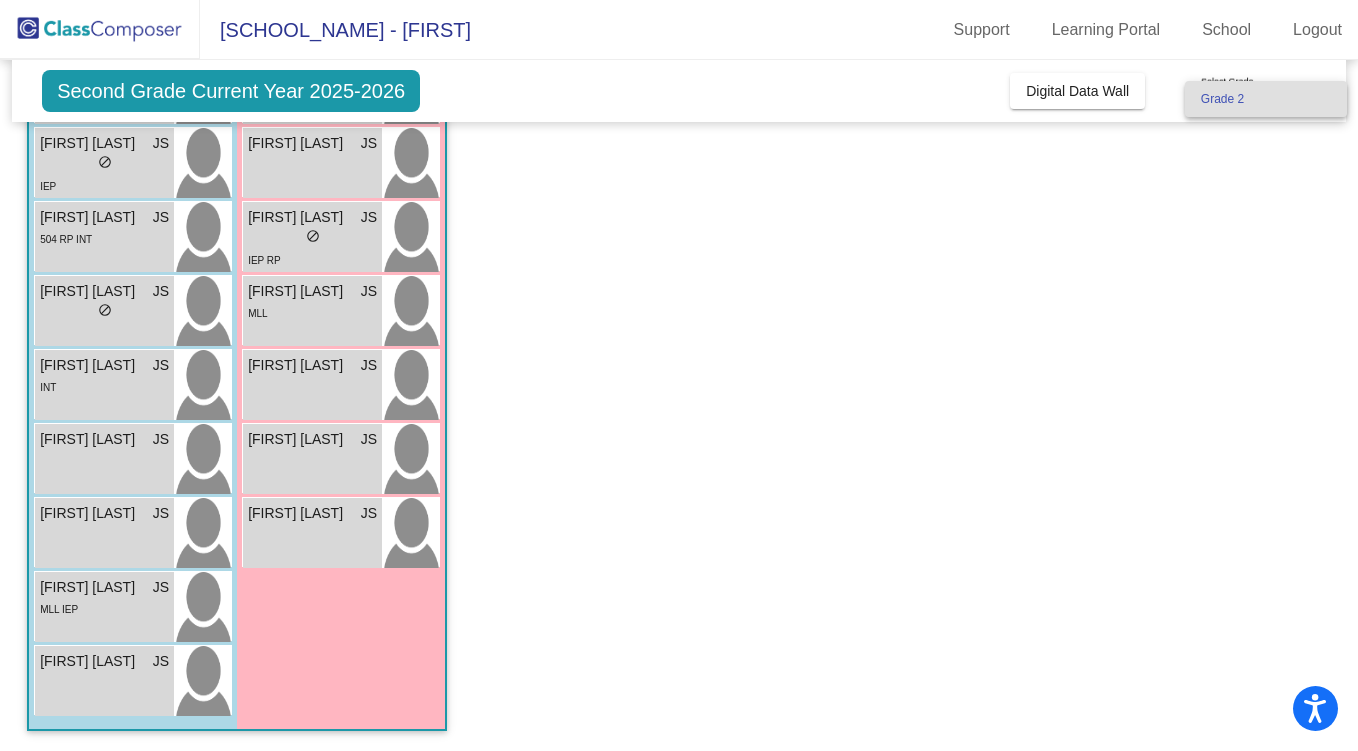 click on "Grade 2" at bounding box center [1266, 99] 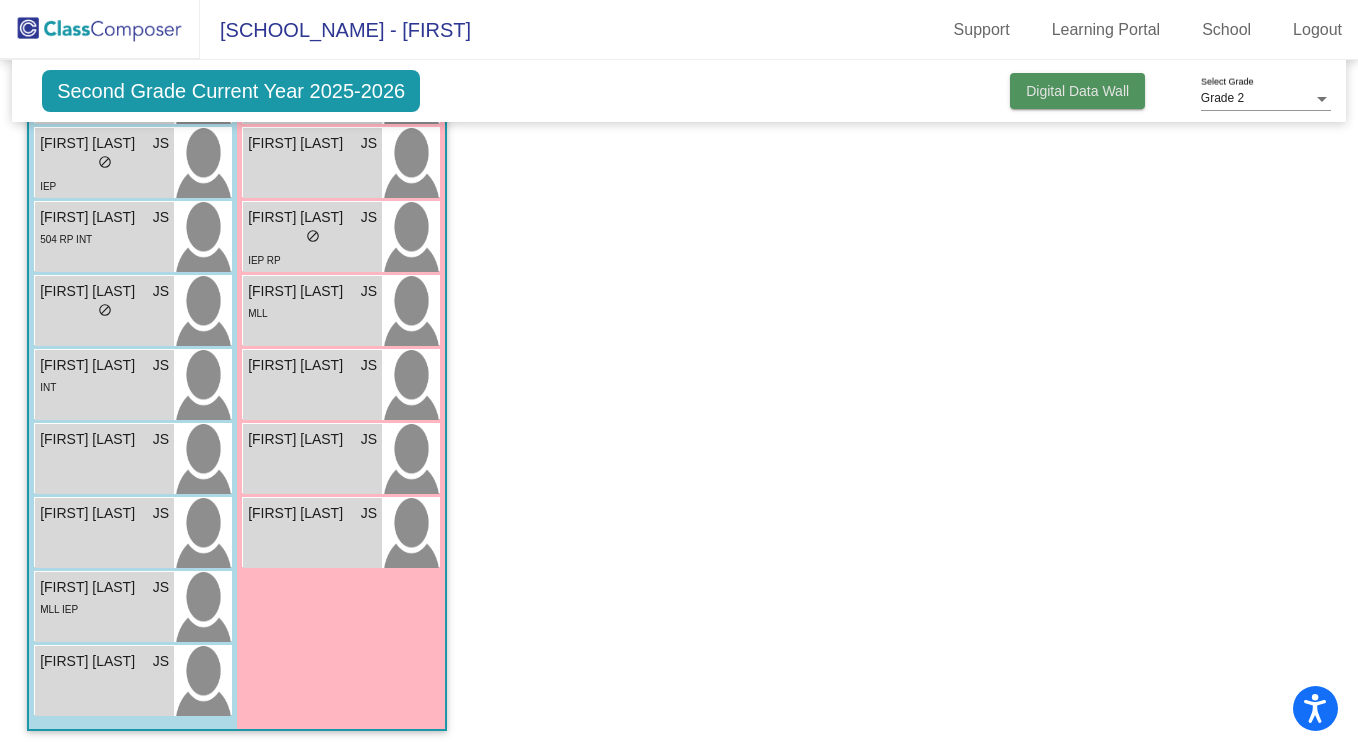 click on "Digital Data Wall" 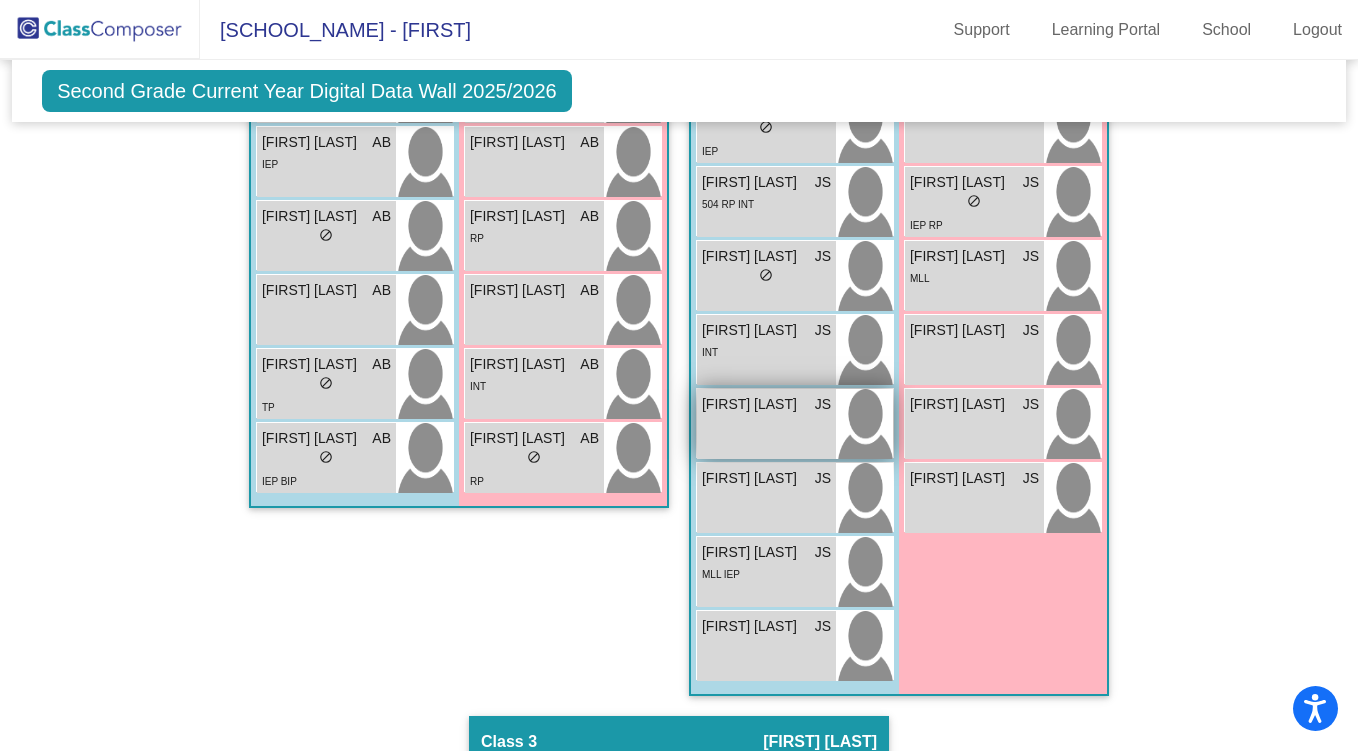scroll, scrollTop: 839, scrollLeft: 0, axis: vertical 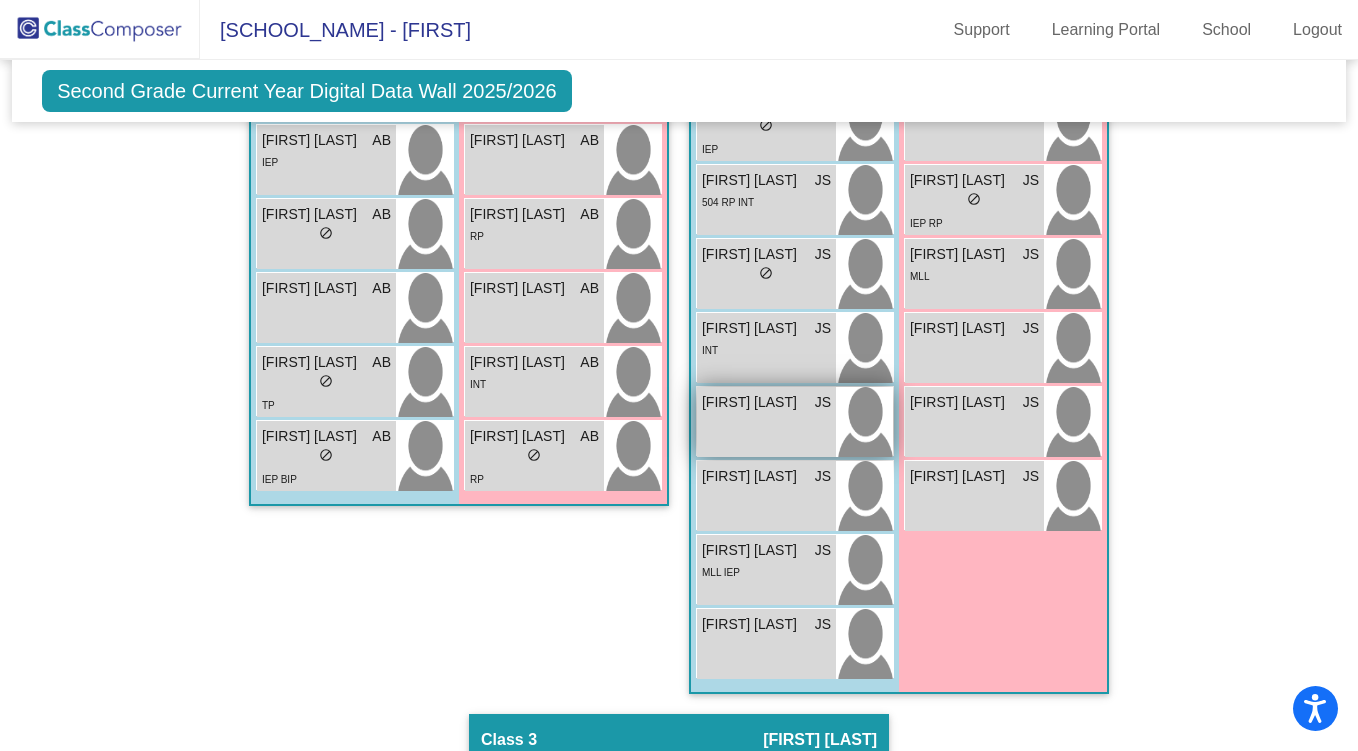 click on "[FIRST] [LAST] JS lock do_not_disturb_alt" at bounding box center [766, 422] 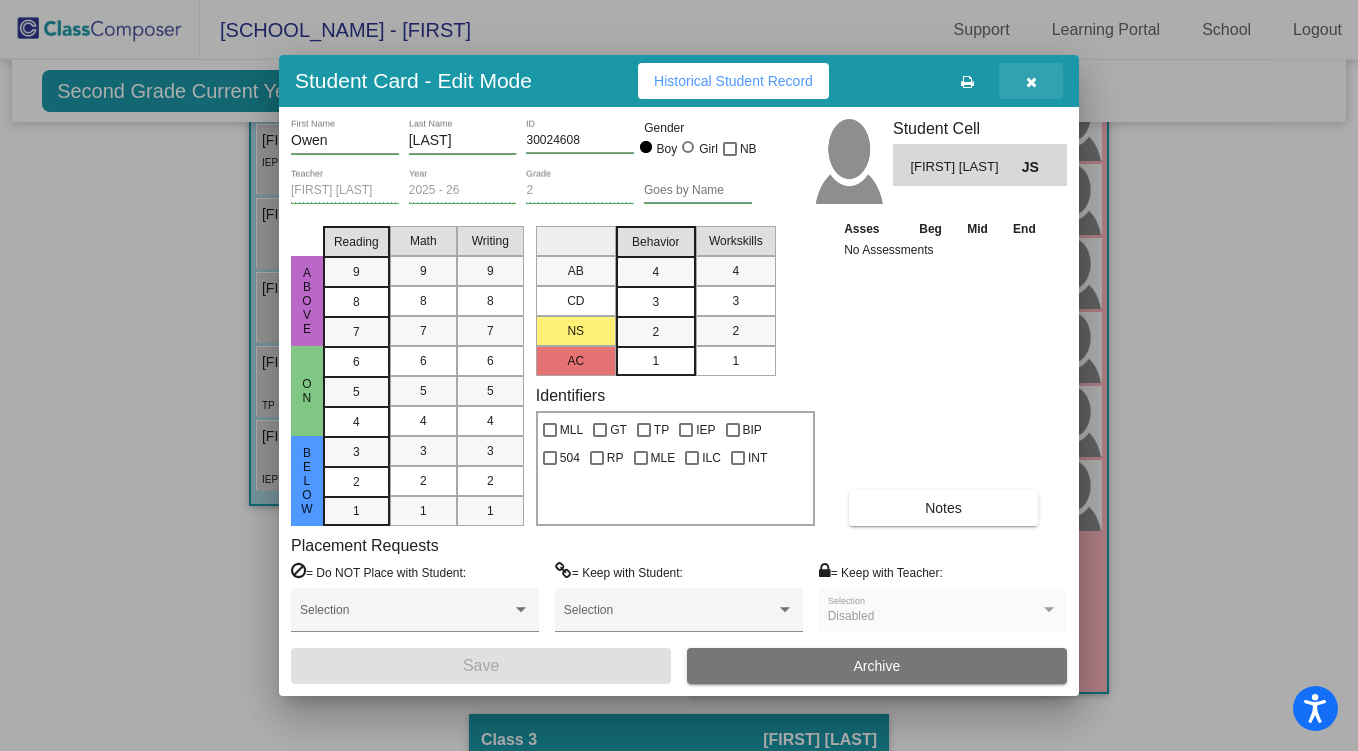 click at bounding box center (1031, 82) 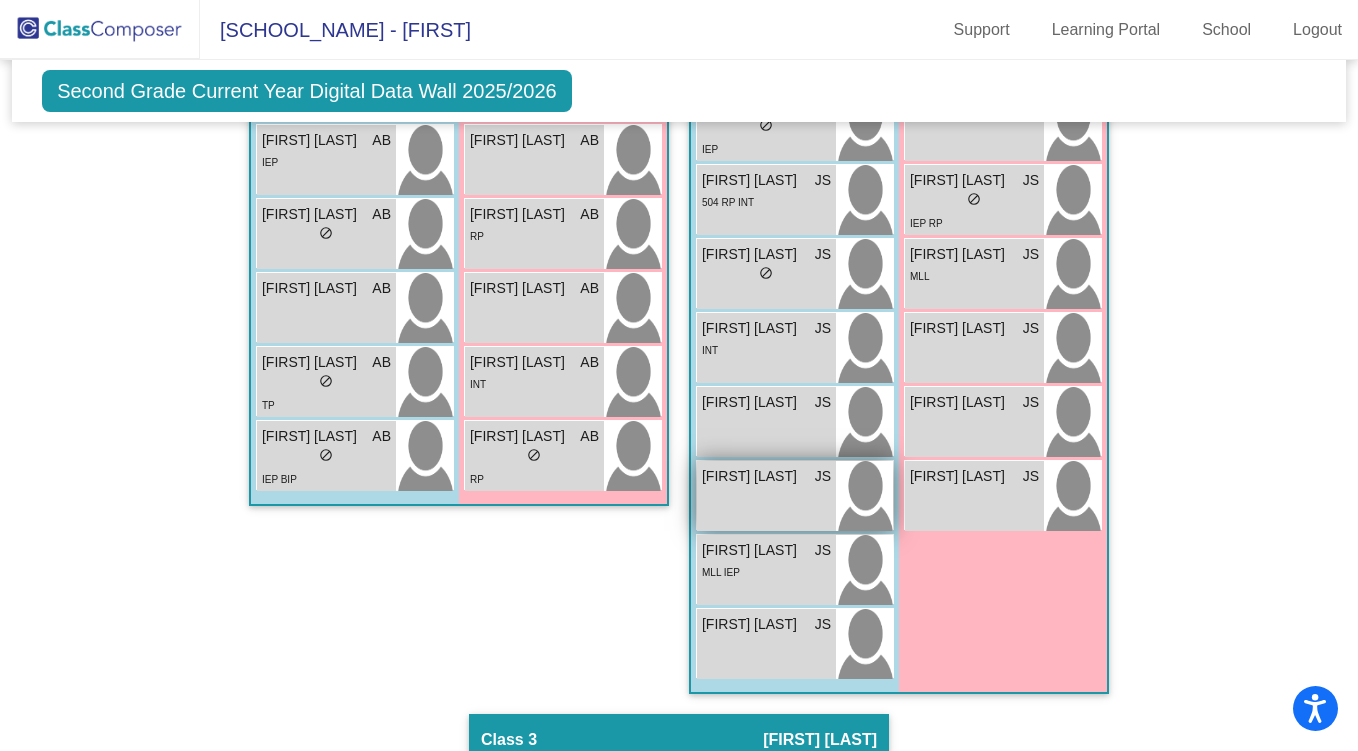click on "Phoenix Juracek JS lock do_not_disturb_alt" at bounding box center (766, 496) 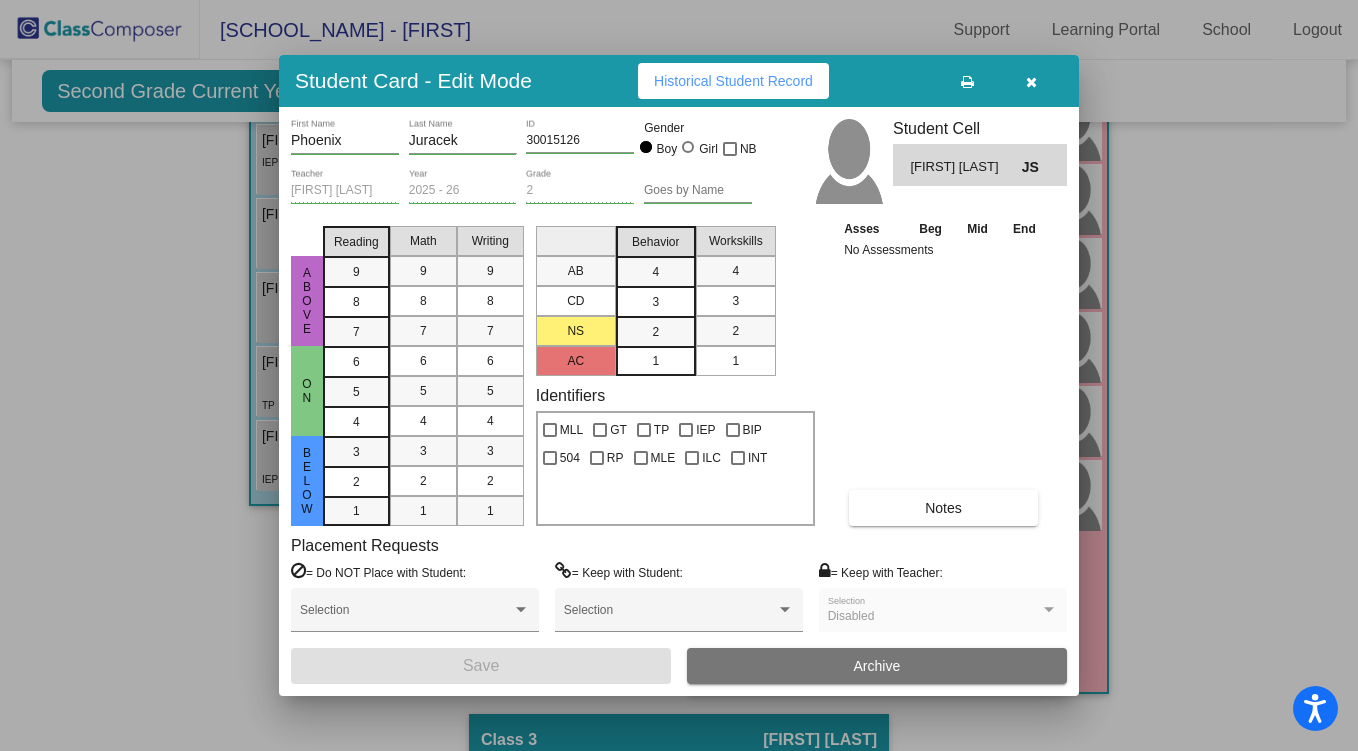 click at bounding box center (1031, 82) 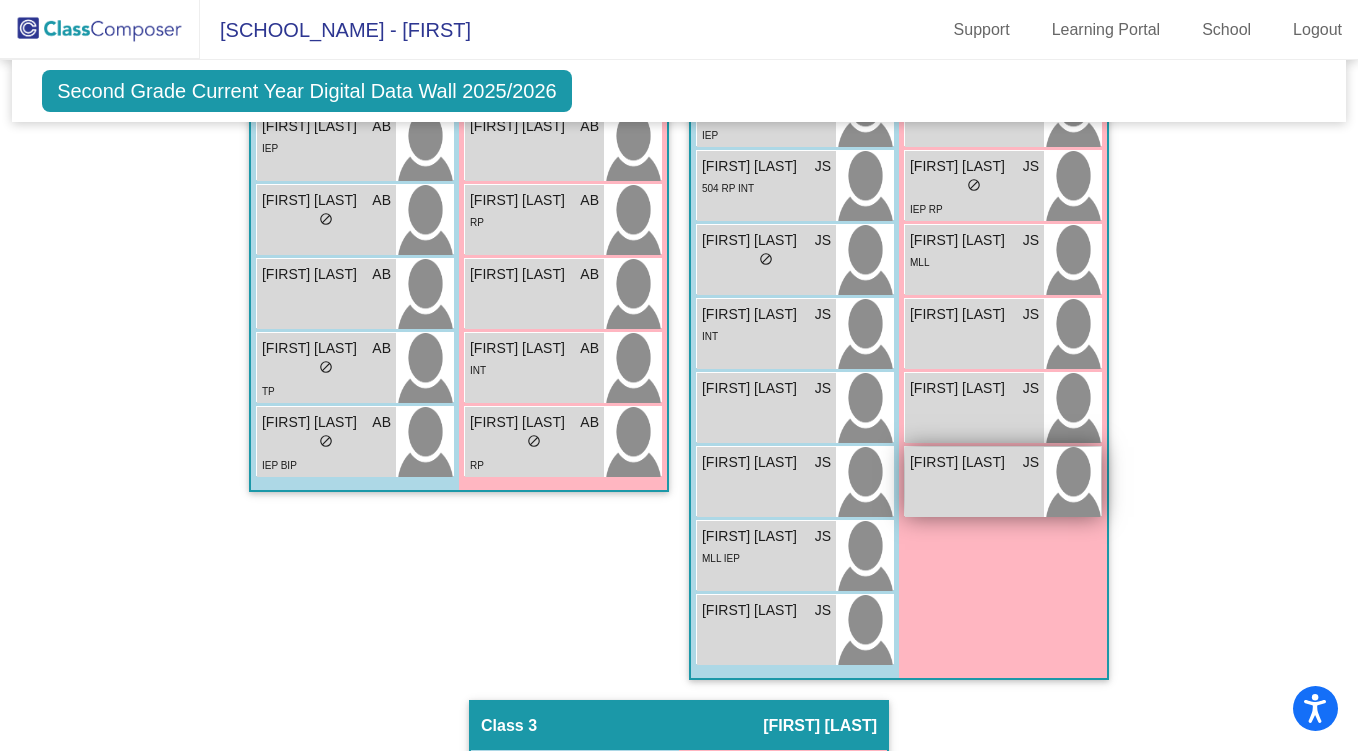 scroll, scrollTop: 852, scrollLeft: 0, axis: vertical 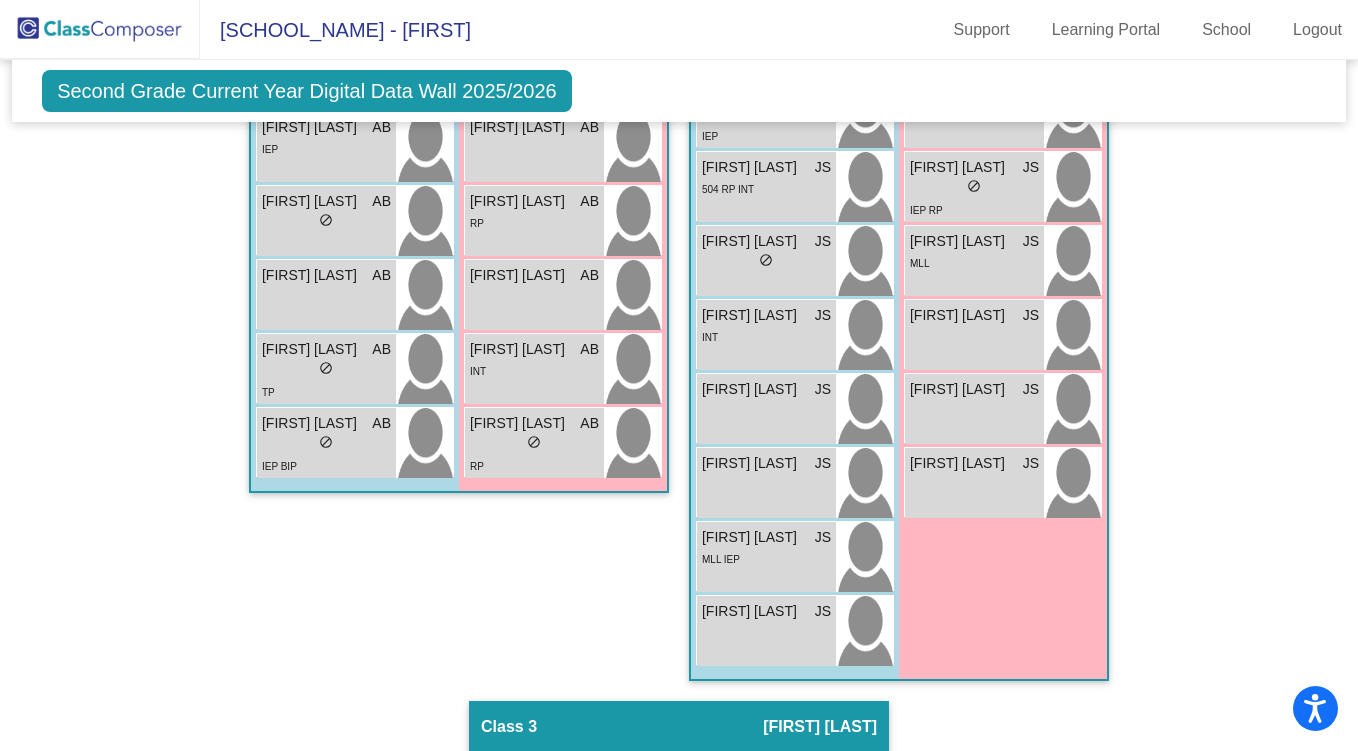 click on "Indian Ridge Elementary School - Jennie" 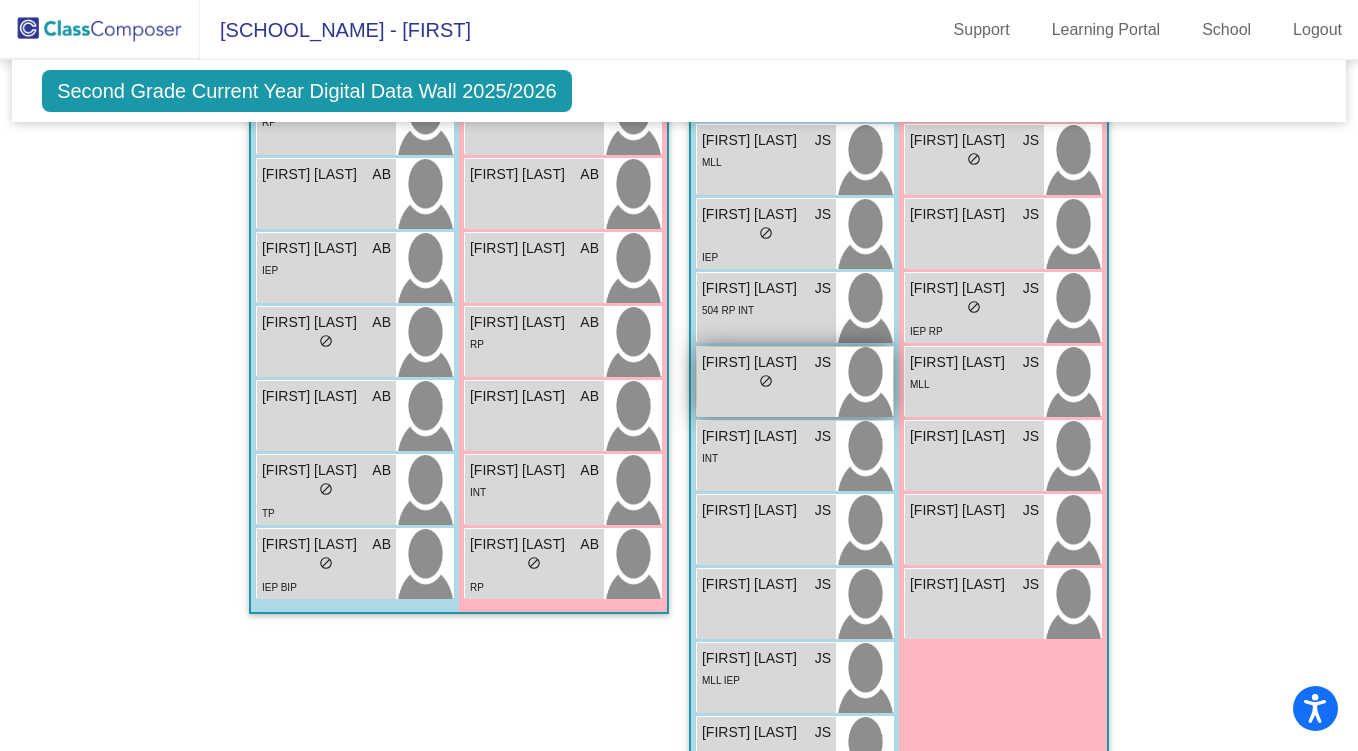 scroll, scrollTop: 732, scrollLeft: 0, axis: vertical 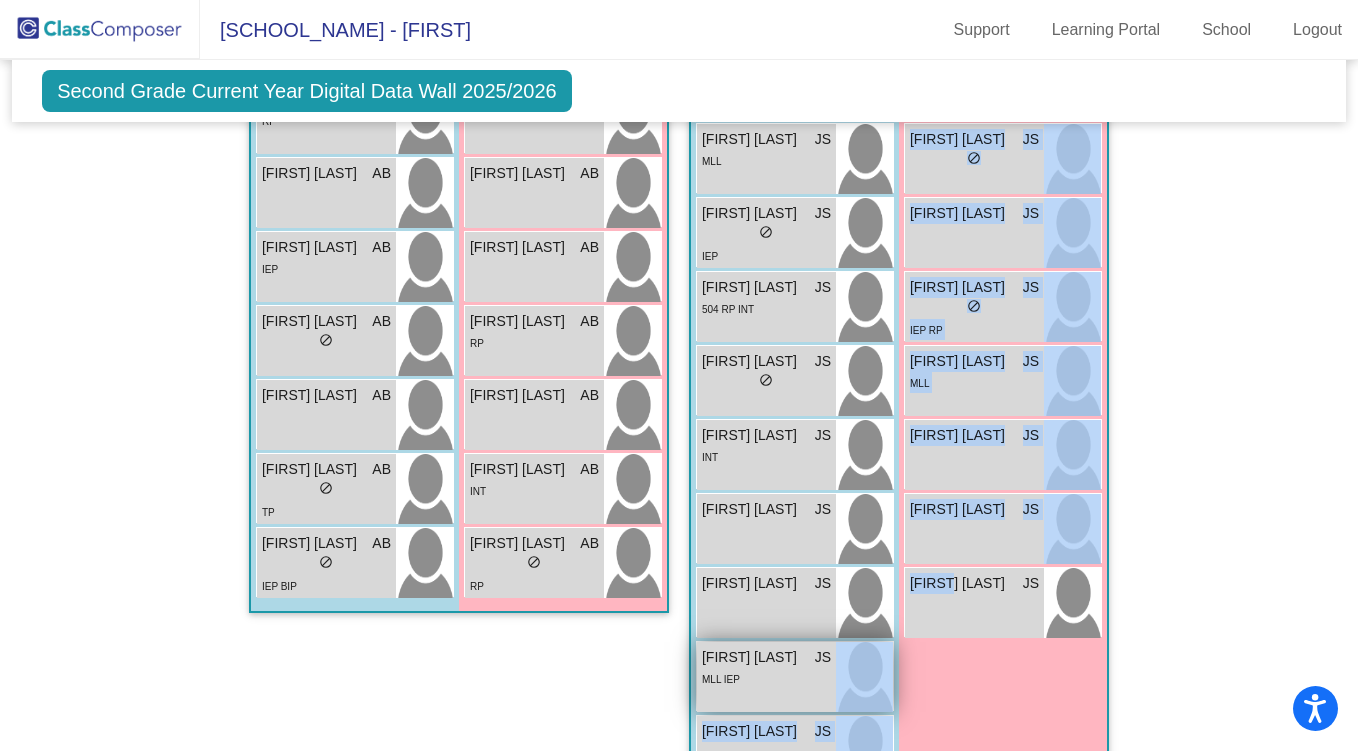 drag, startPoint x: 953, startPoint y: 574, endPoint x: 852, endPoint y: 678, distance: 144.97241 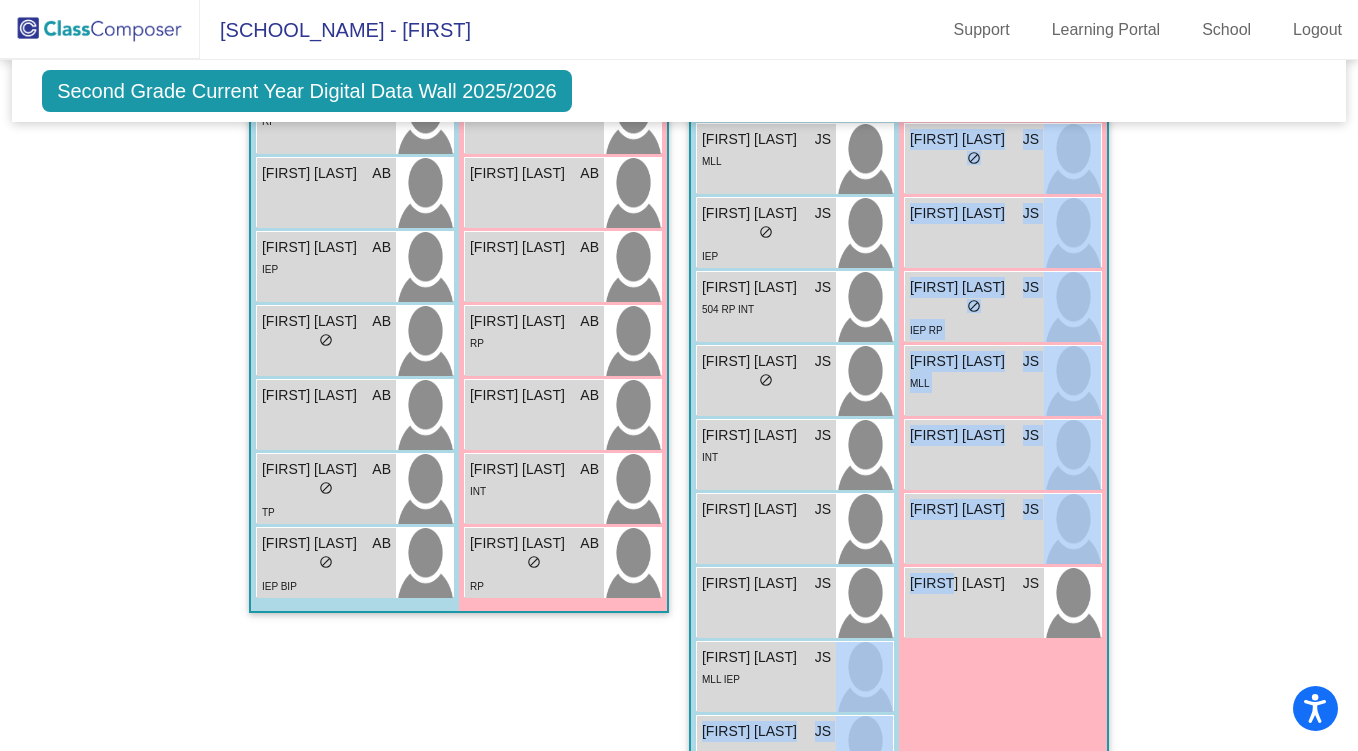 drag, startPoint x: 1249, startPoint y: 441, endPoint x: 1256, endPoint y: 296, distance: 145.16887 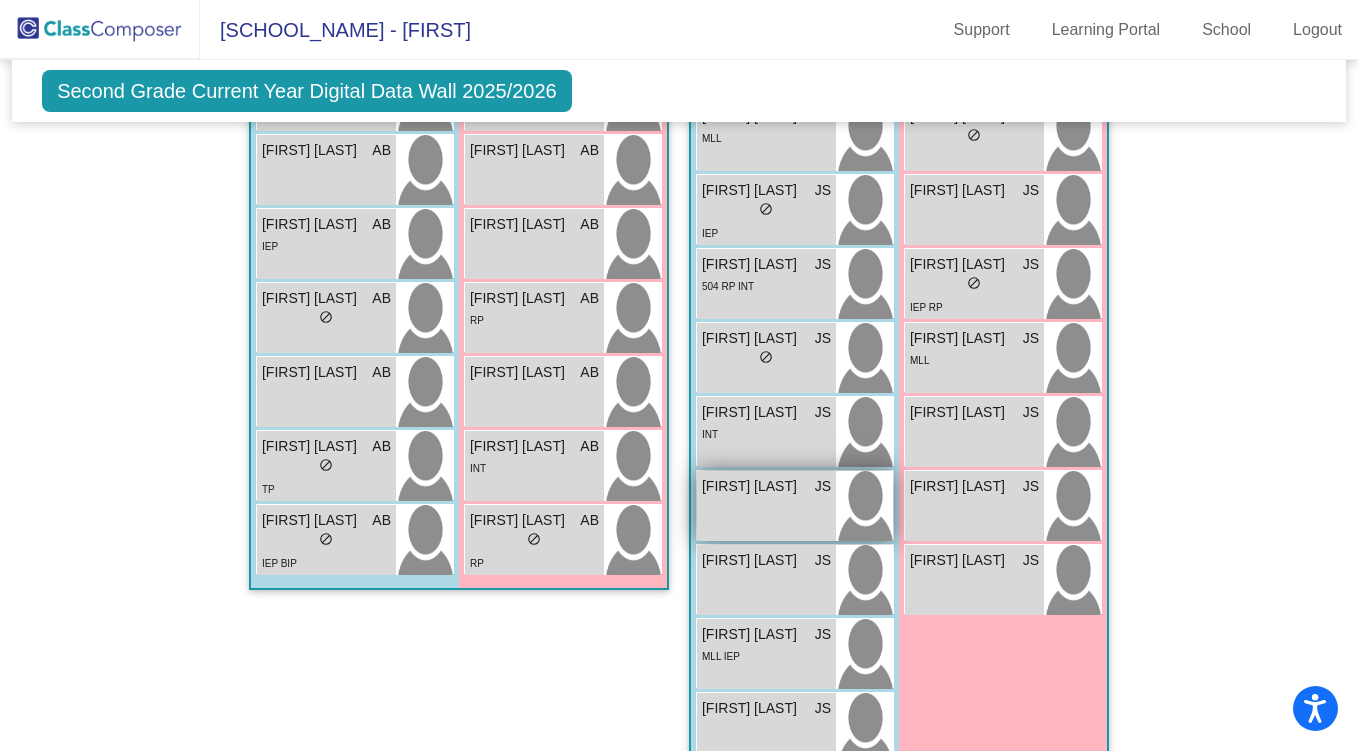 scroll, scrollTop: 760, scrollLeft: 0, axis: vertical 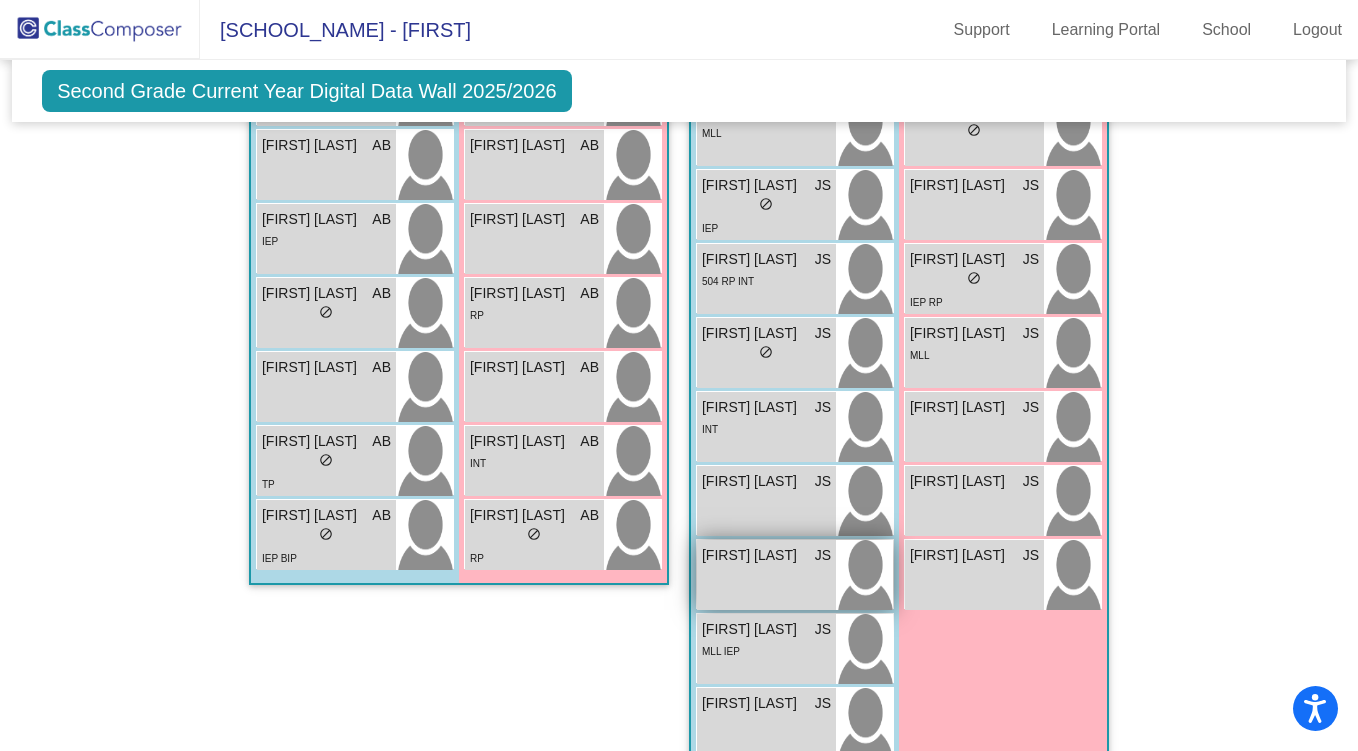 click on "Phoenix Juracek JS lock do_not_disturb_alt" at bounding box center (766, 575) 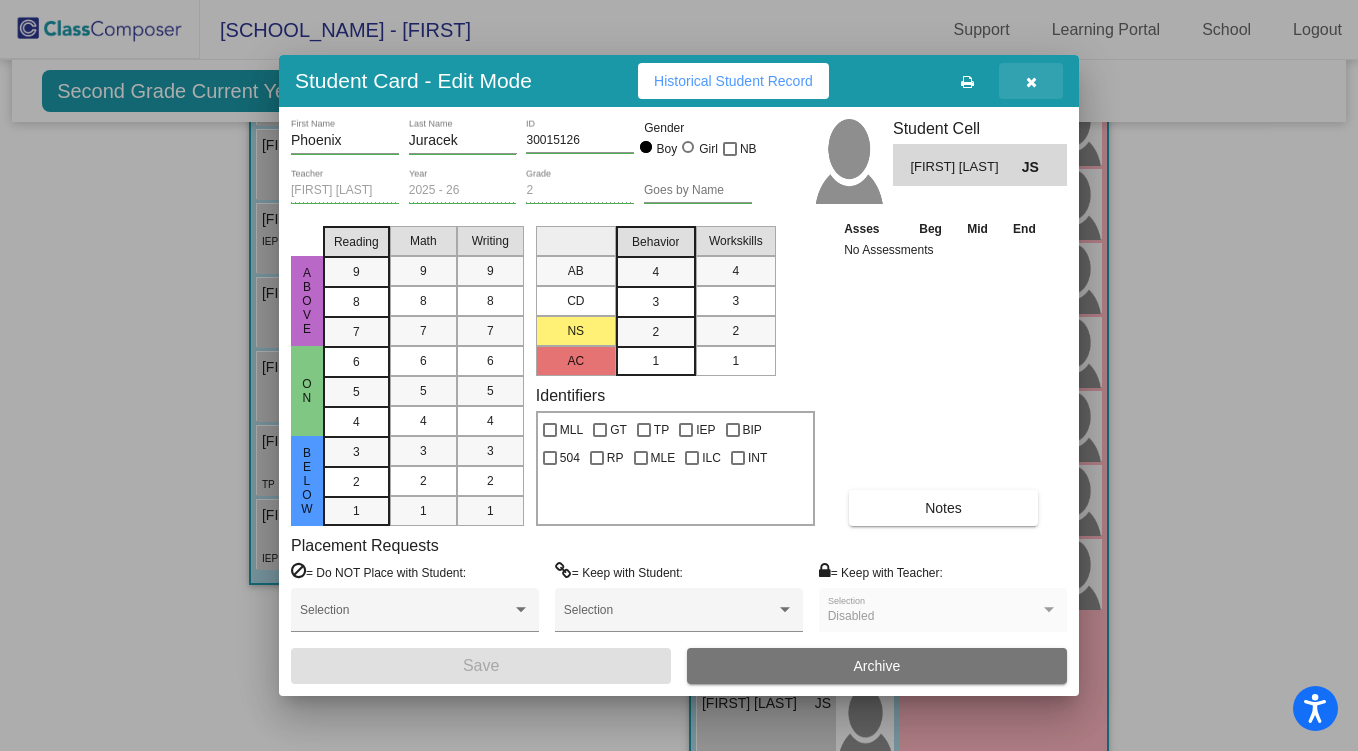 click at bounding box center (1031, 81) 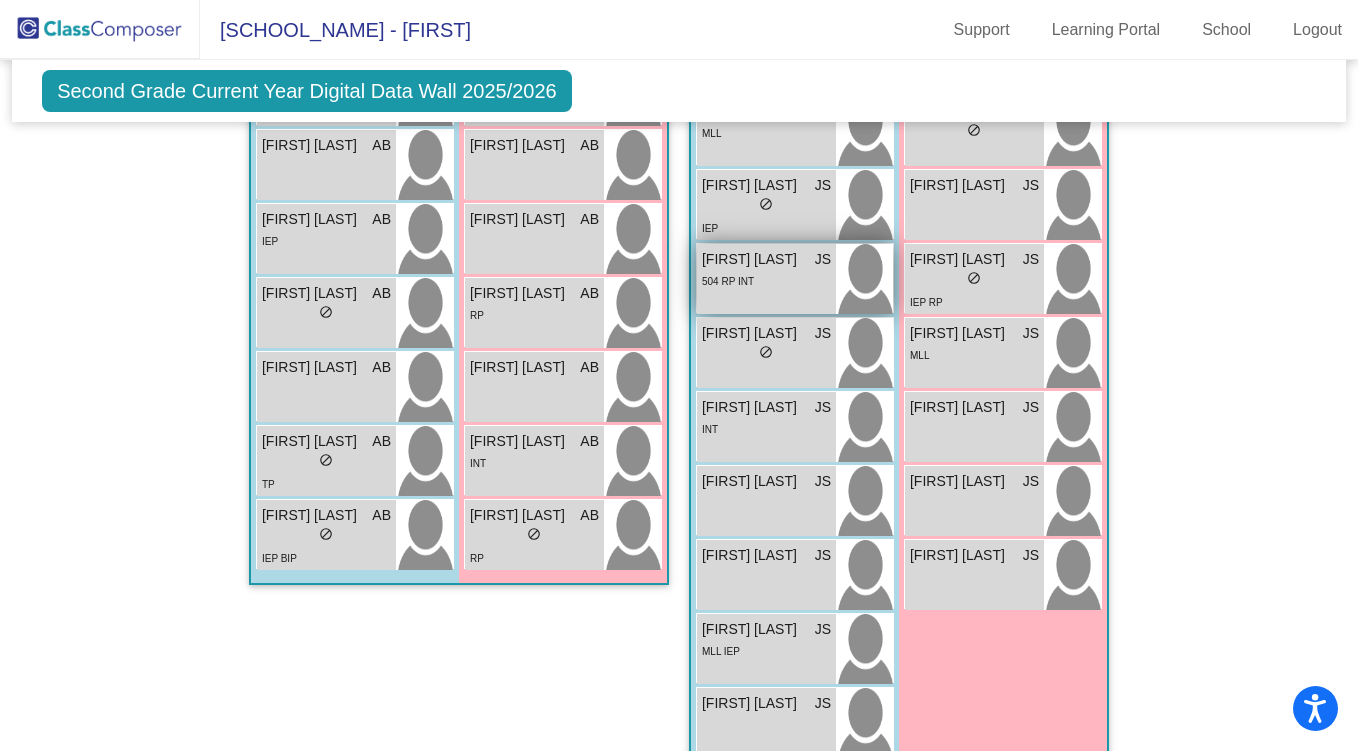 click on "504 RP INT" at bounding box center [766, 280] 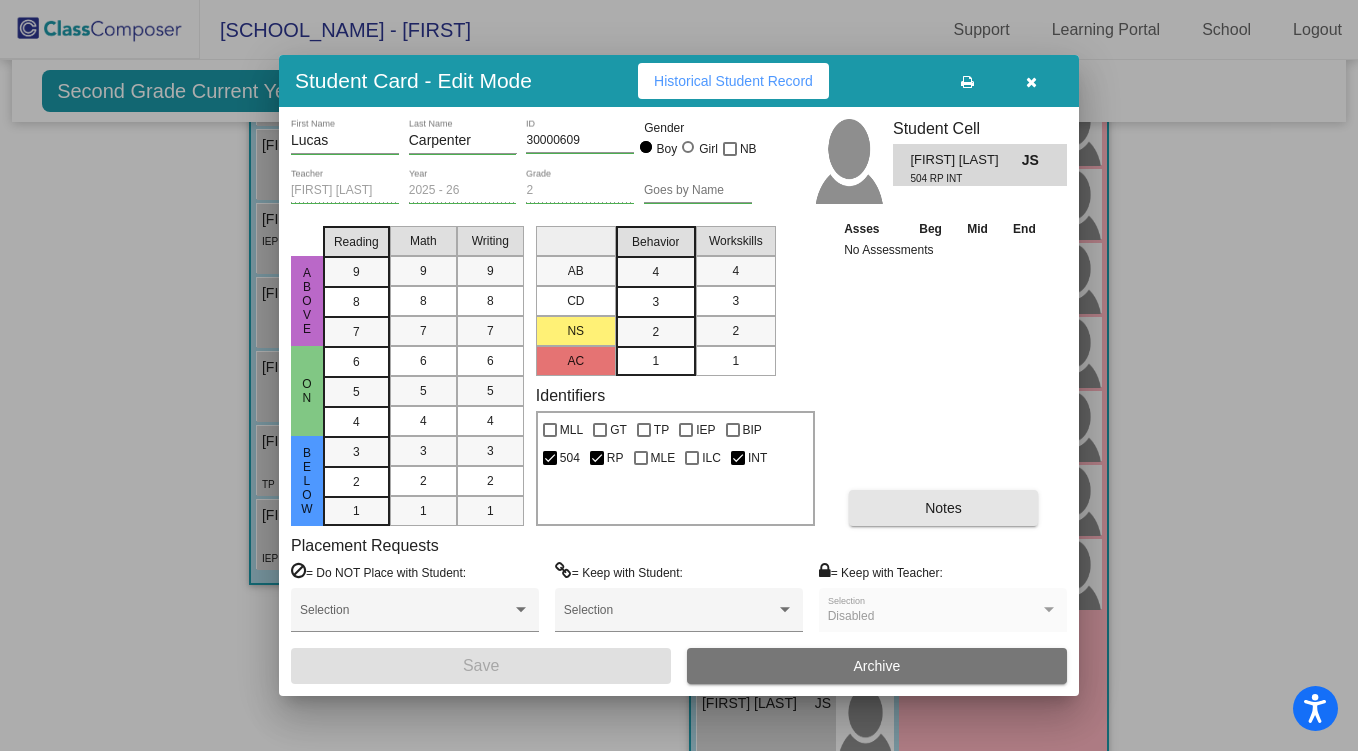 click on "Notes" at bounding box center (943, 508) 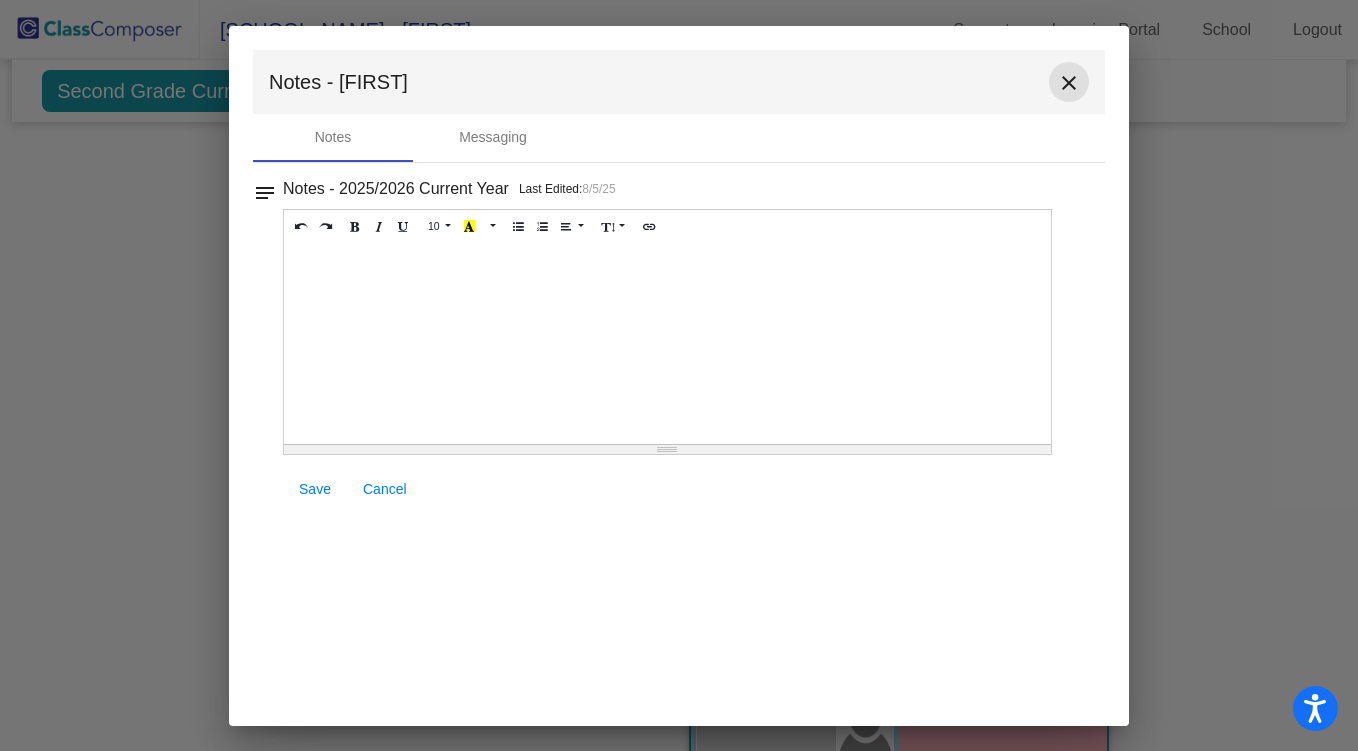 click on "close" at bounding box center (1069, 83) 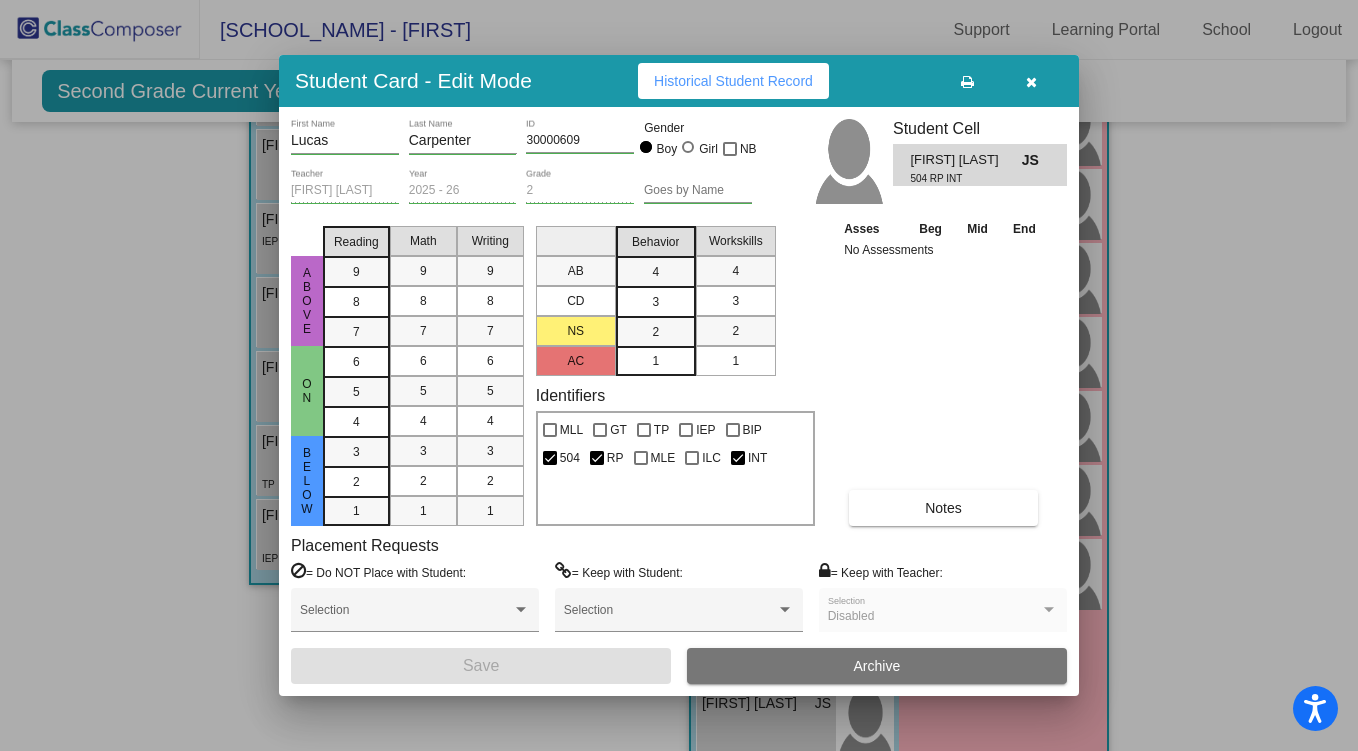 click on "Historical Student Record" at bounding box center (733, 81) 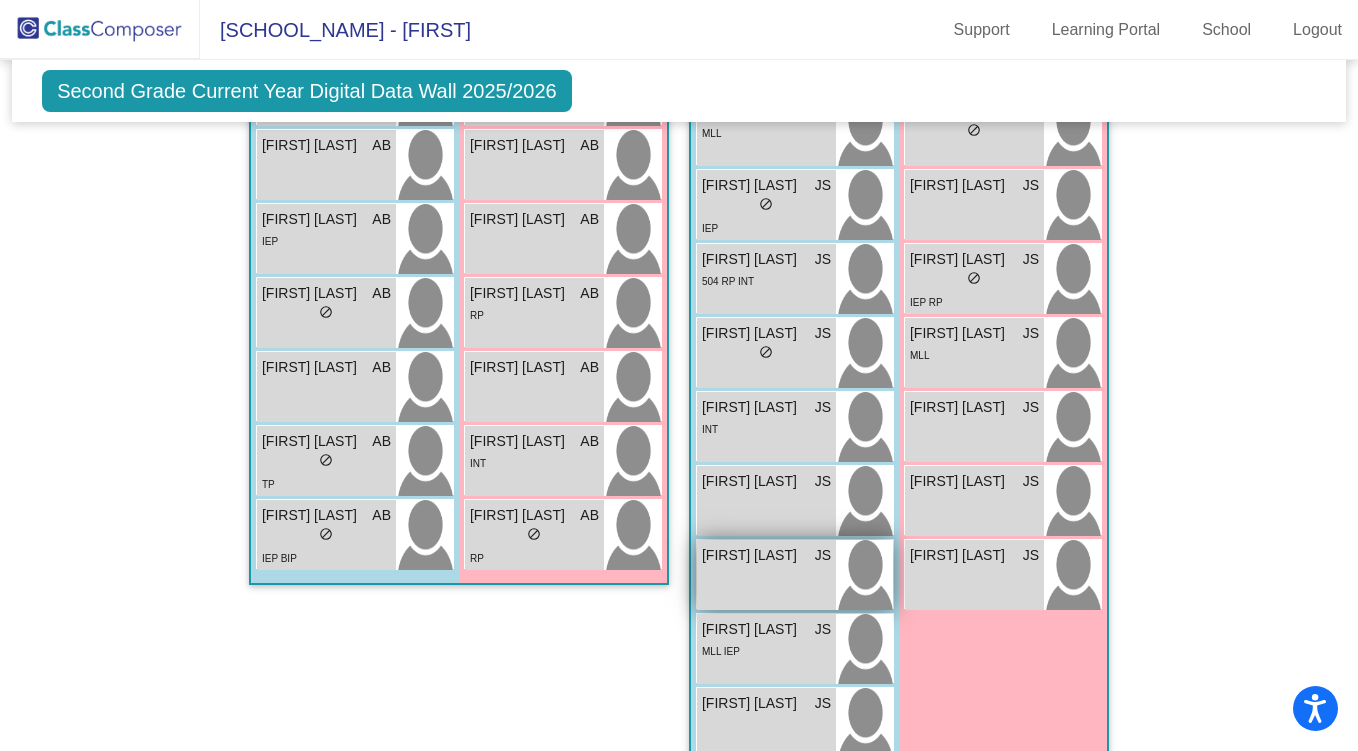 click on "Phoenix Juracek JS lock do_not_disturb_alt" at bounding box center (766, 575) 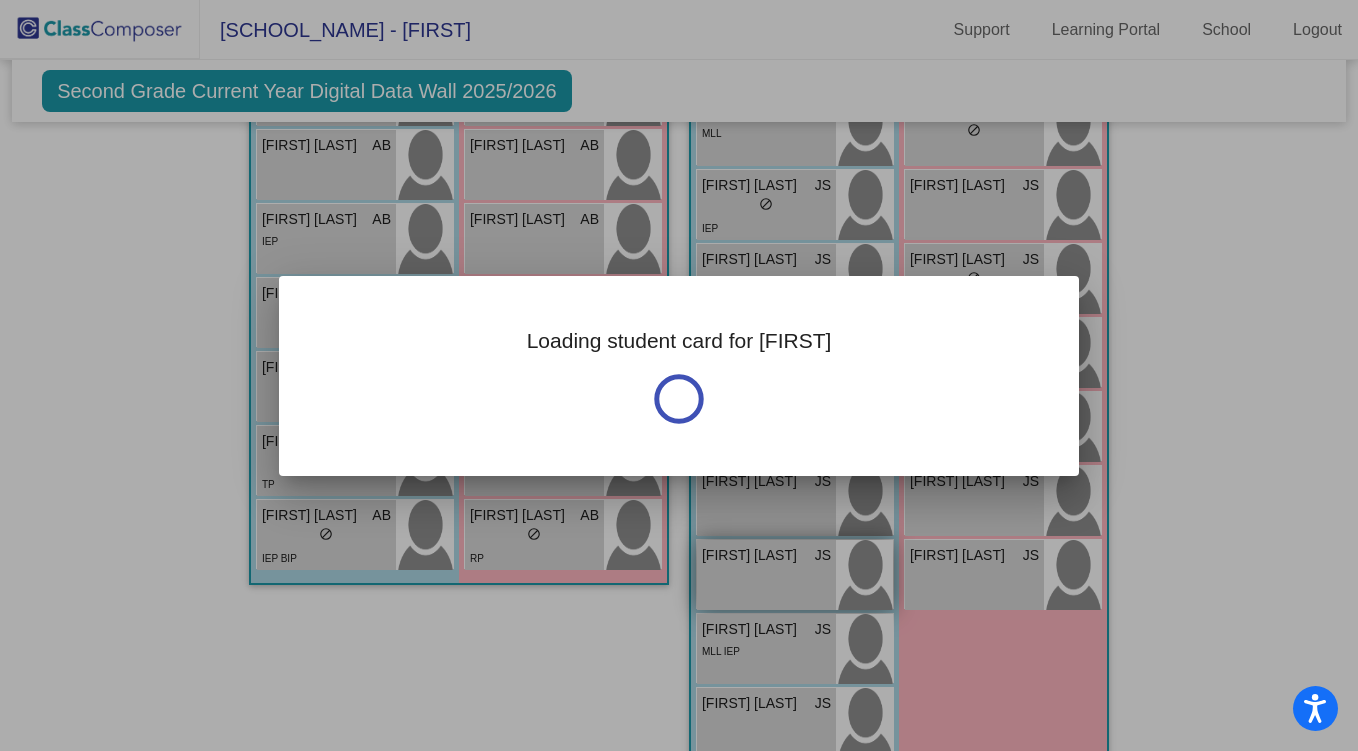 click at bounding box center [679, 375] 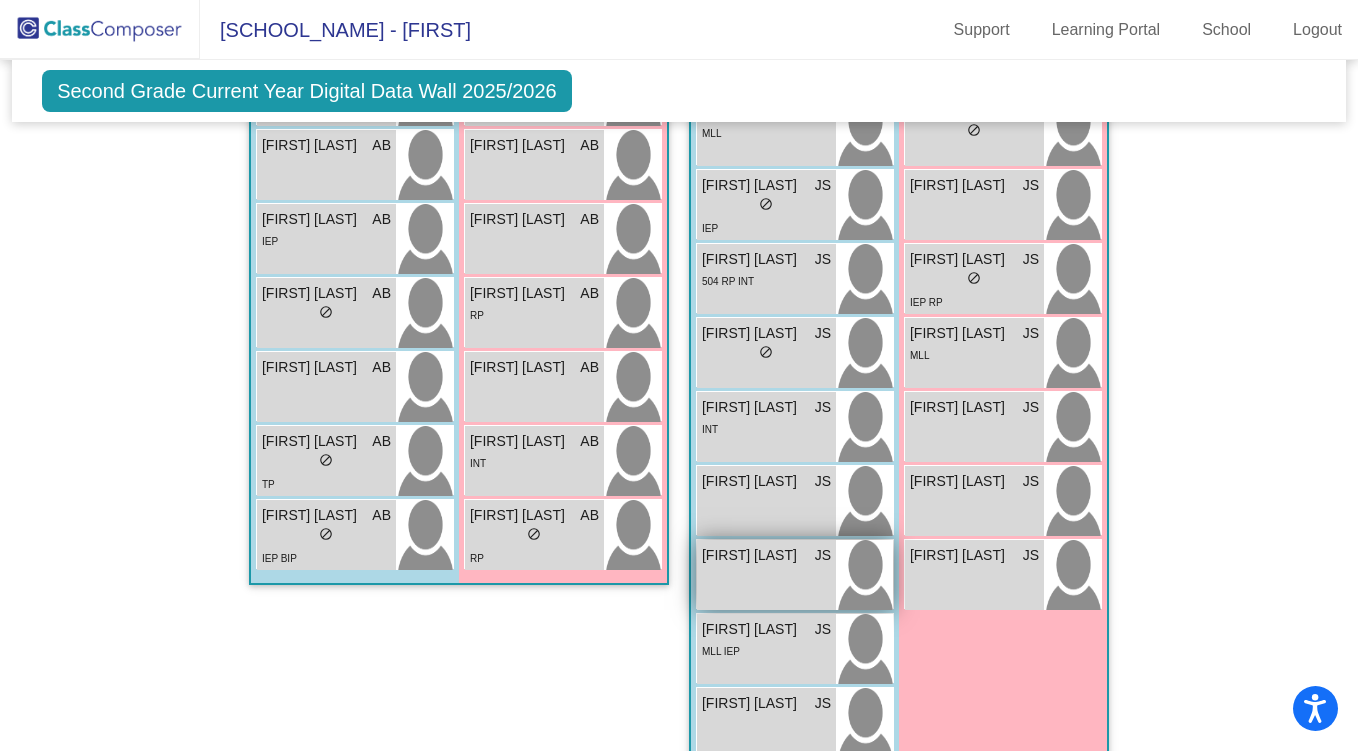 click on "Phoenix Juracek JS lock do_not_disturb_alt" at bounding box center [766, 575] 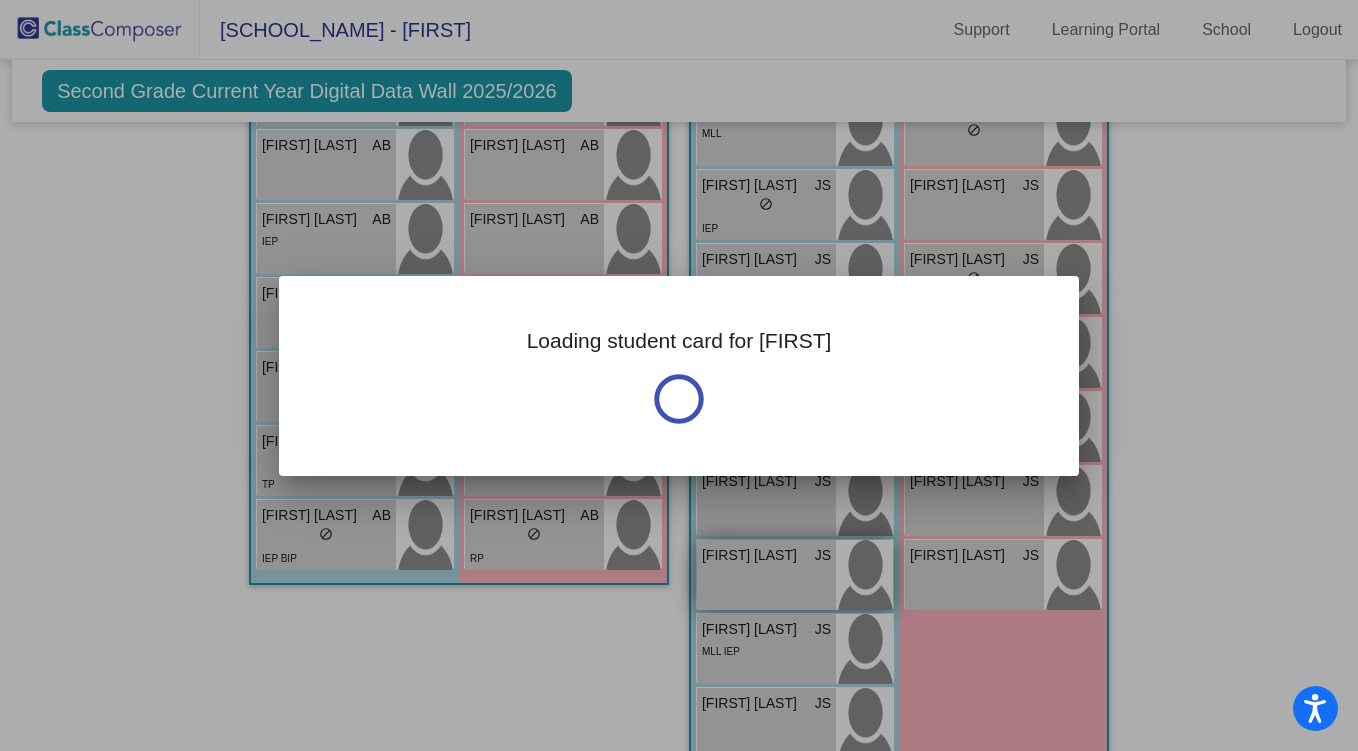 click on "Loading student card for Phoenix" at bounding box center (679, 375) 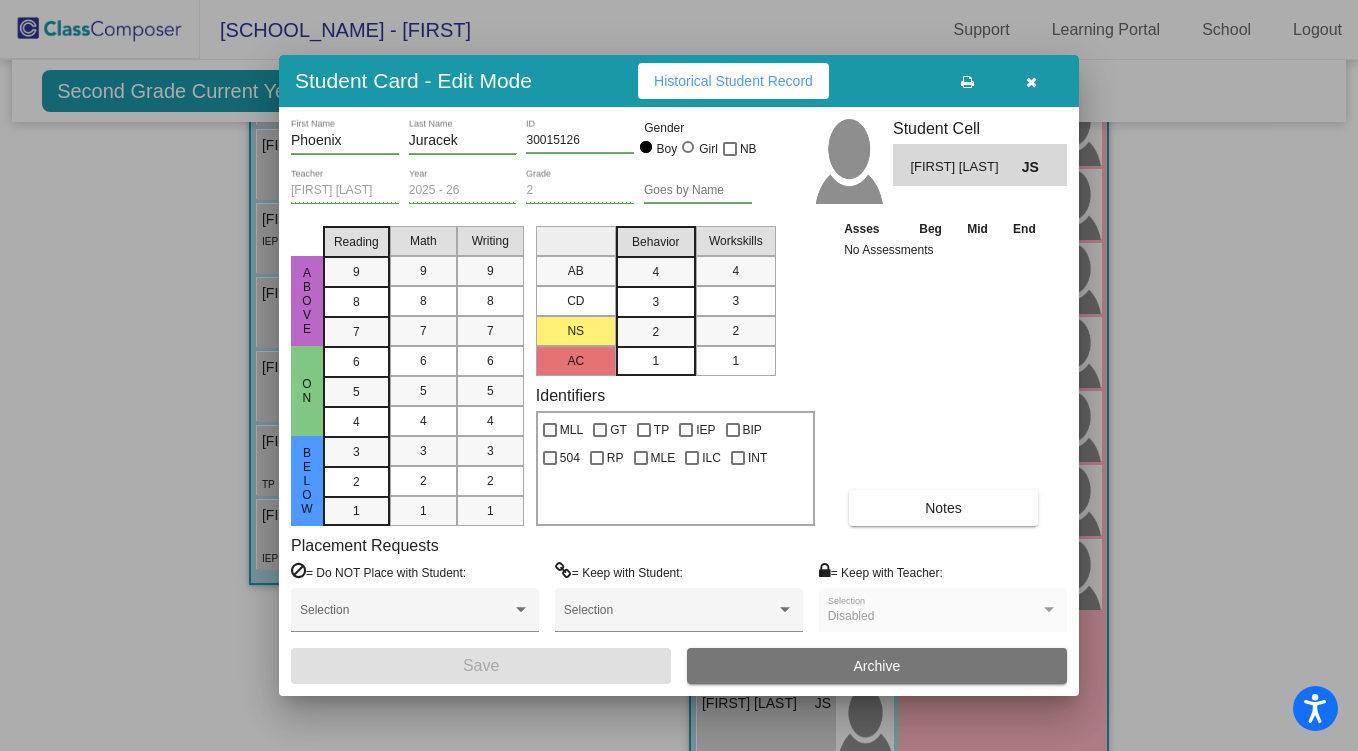 click at bounding box center (1031, 82) 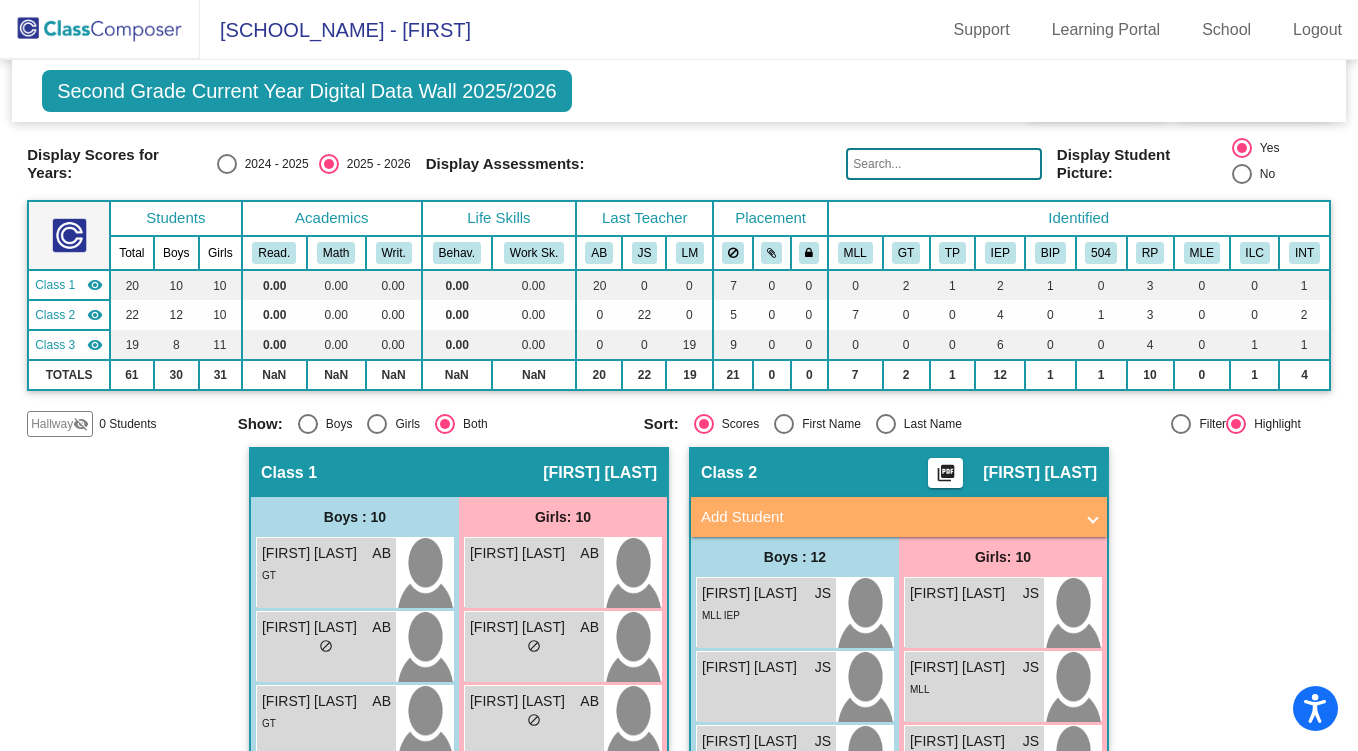 scroll, scrollTop: 53, scrollLeft: 0, axis: vertical 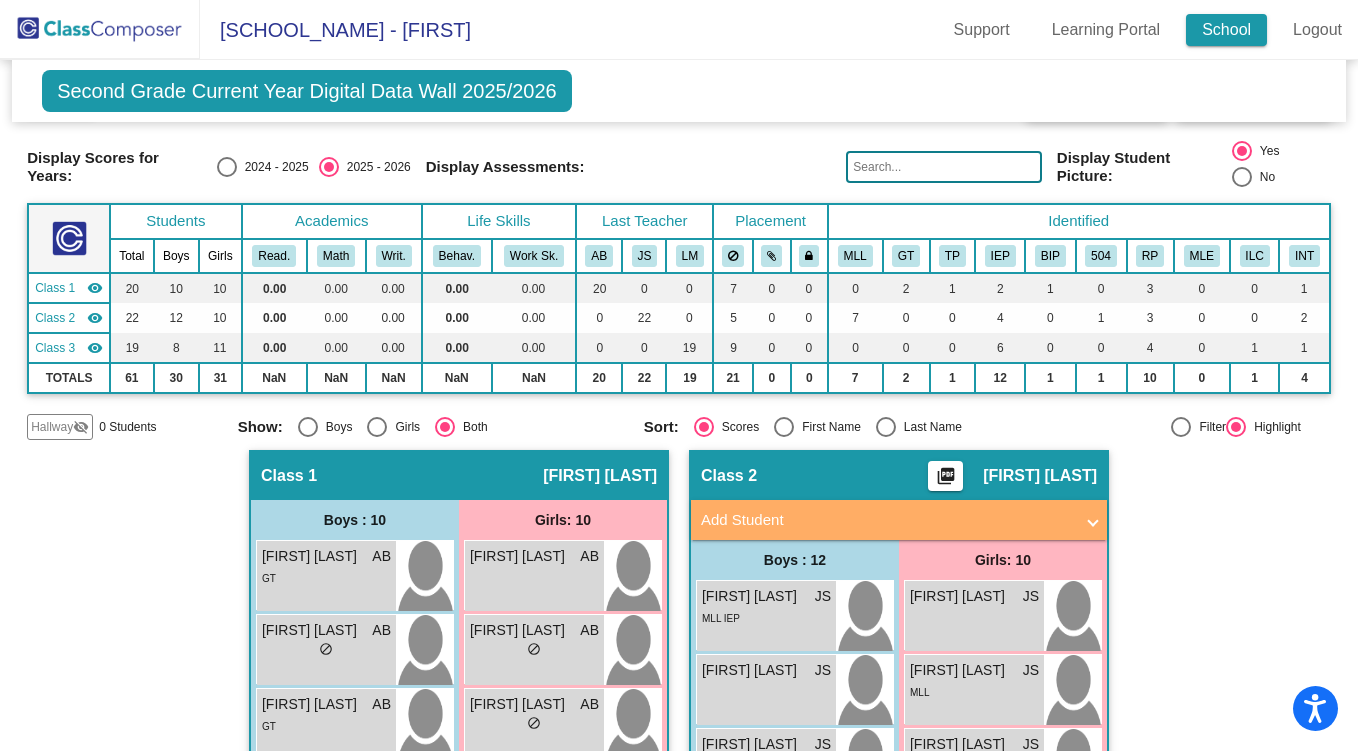 click on "School" 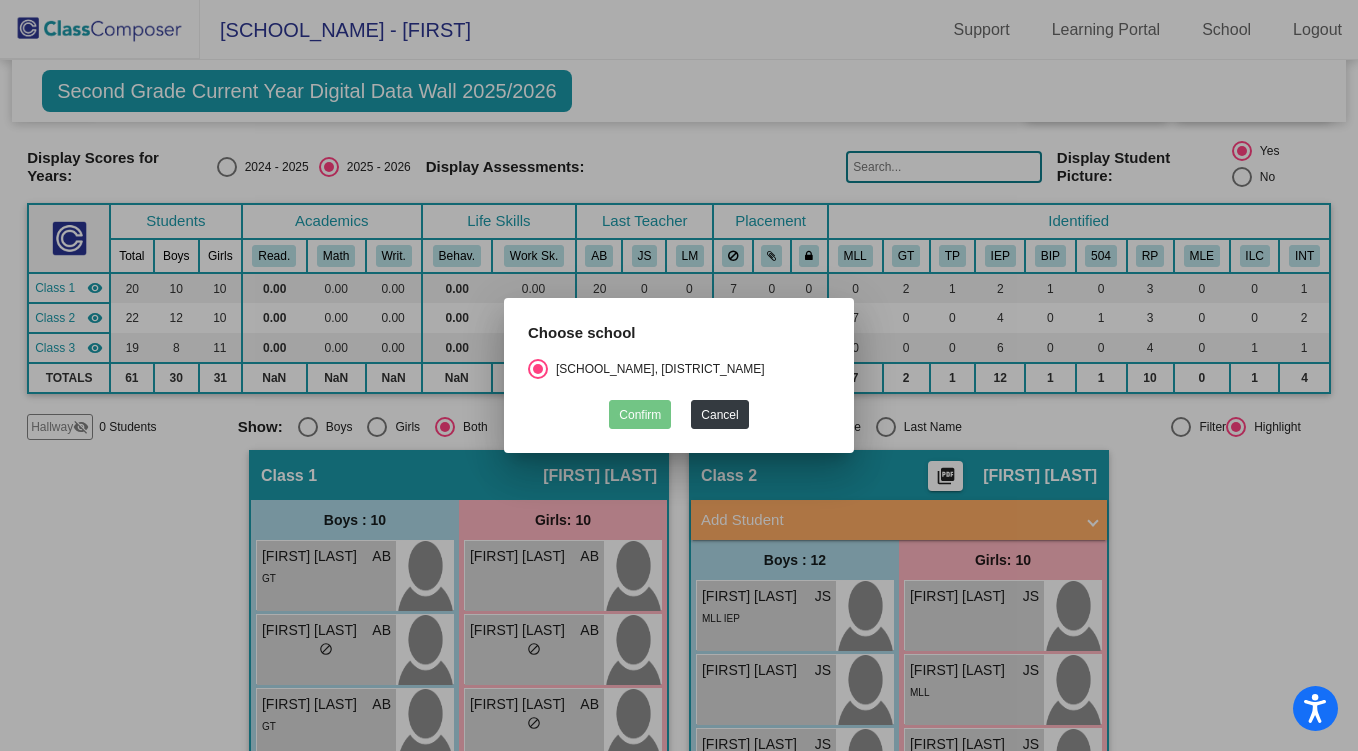 click at bounding box center [679, 375] 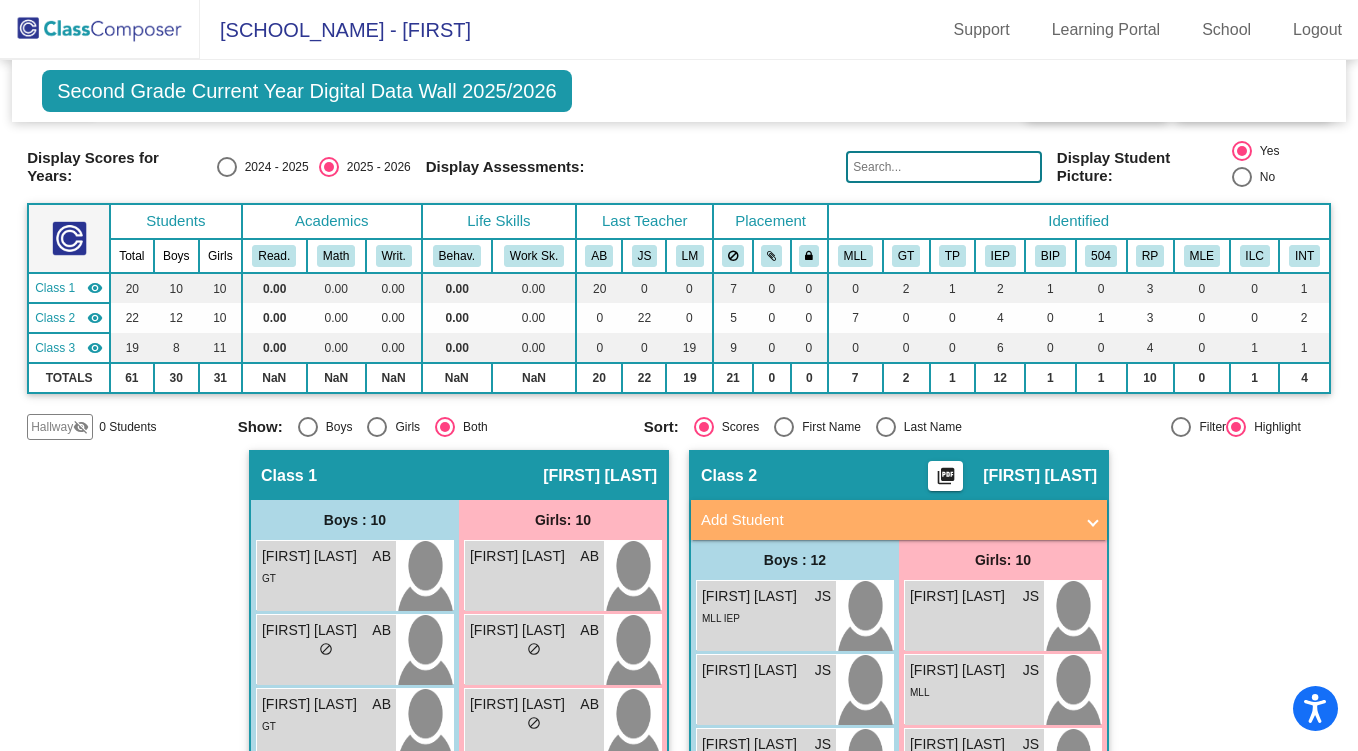 scroll, scrollTop: 0, scrollLeft: 0, axis: both 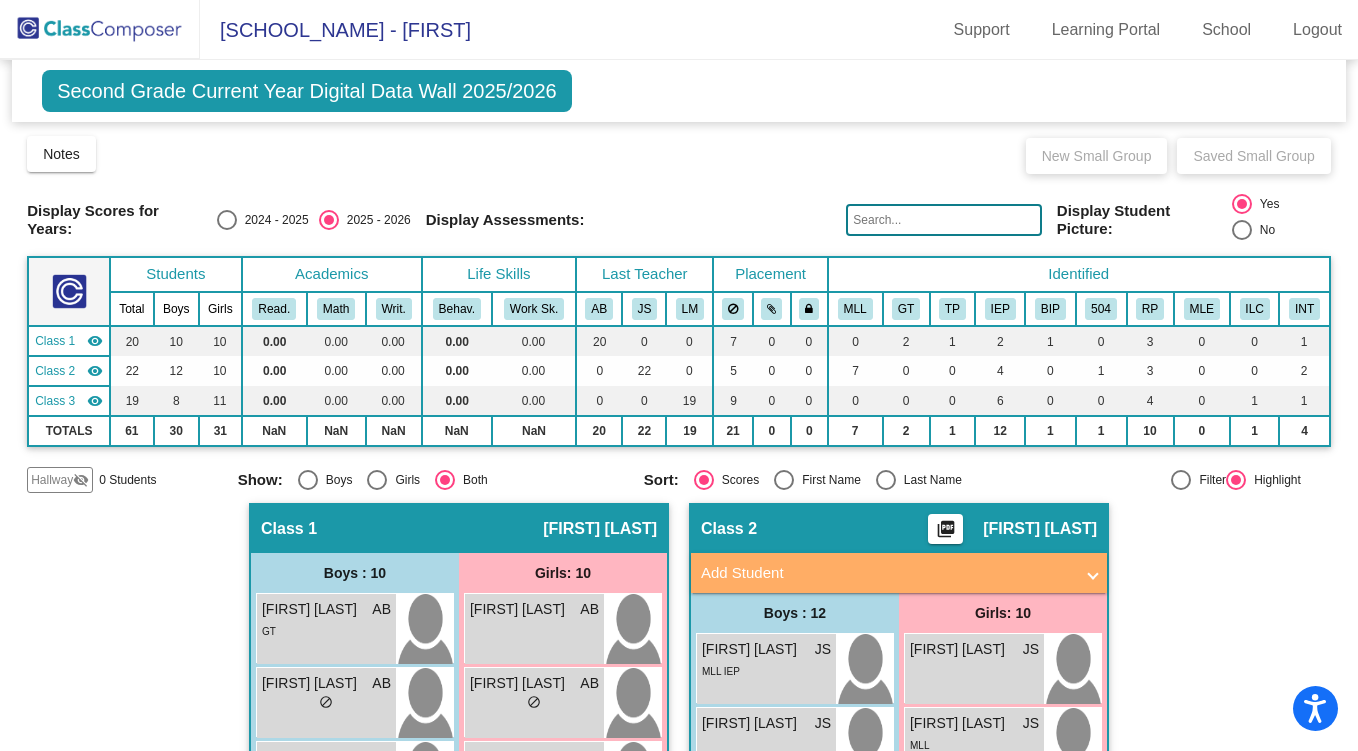 click on "Second Grade Current Year Digital Data Wall 2025/2026" 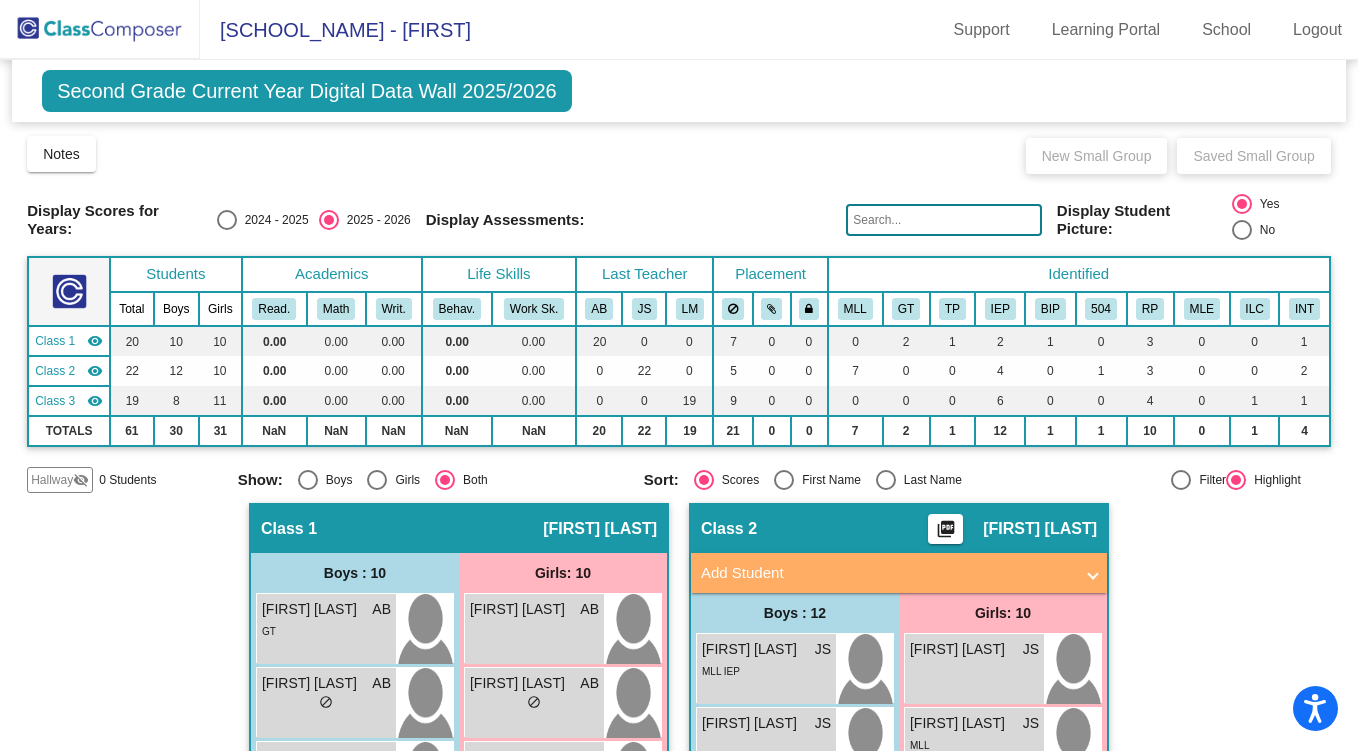 click on "Second Grade Current Year Digital Data Wall 2025/2026" 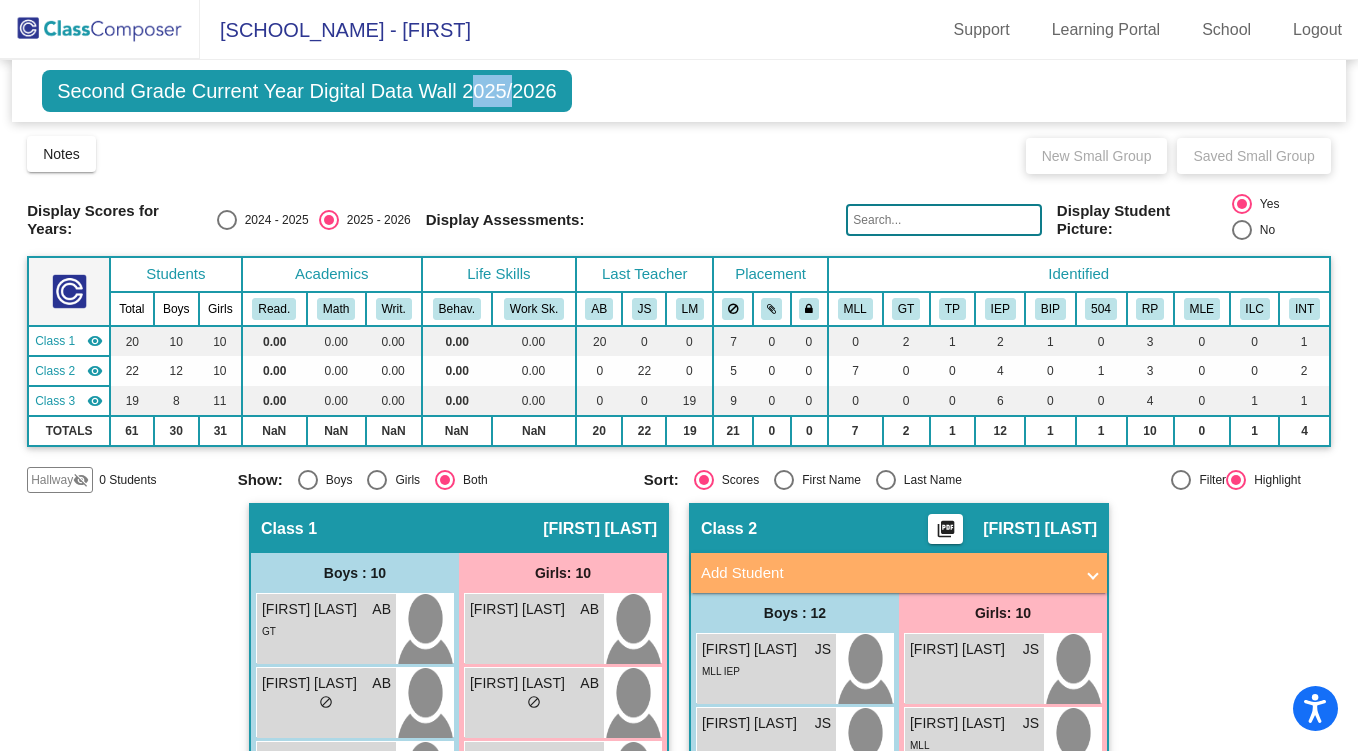 click on "Second Grade Current Year Digital Data Wall 2025/2026" 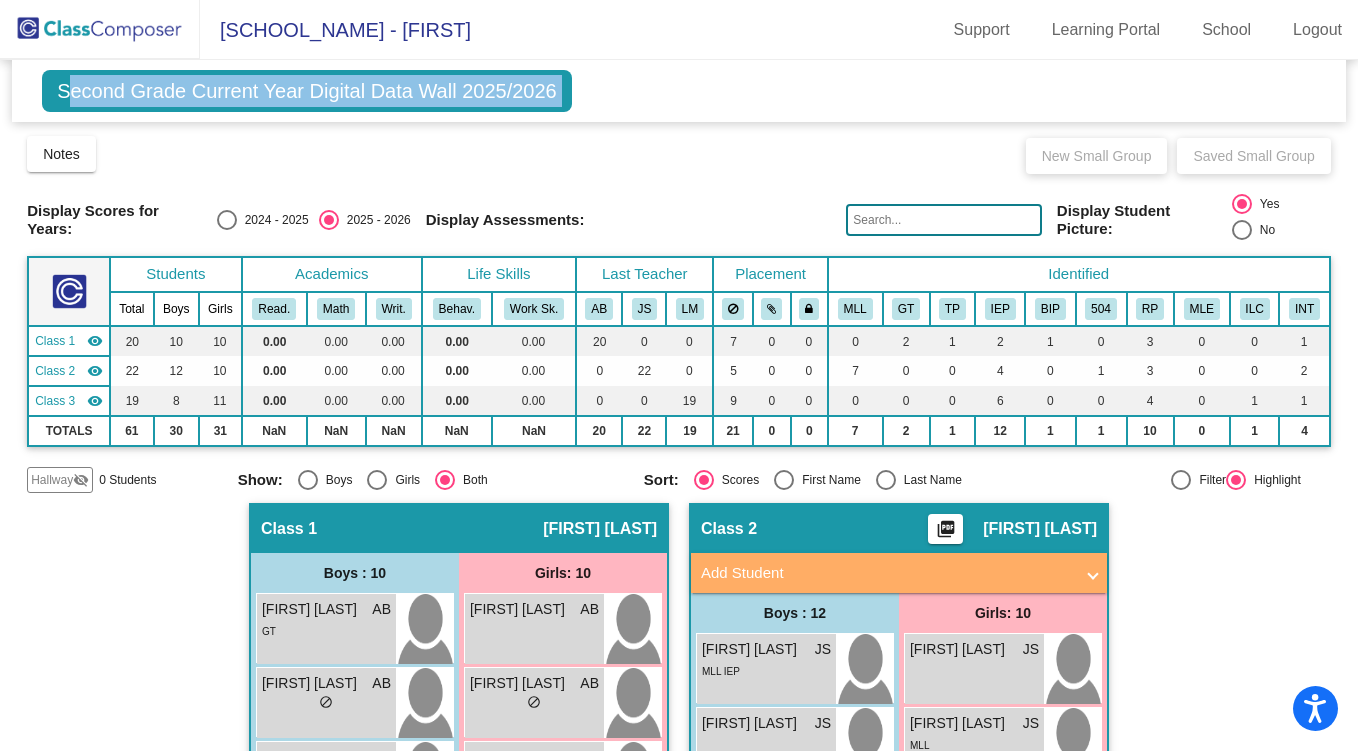 click on "Second Grade Current Year Digital Data Wall 2025/2026" 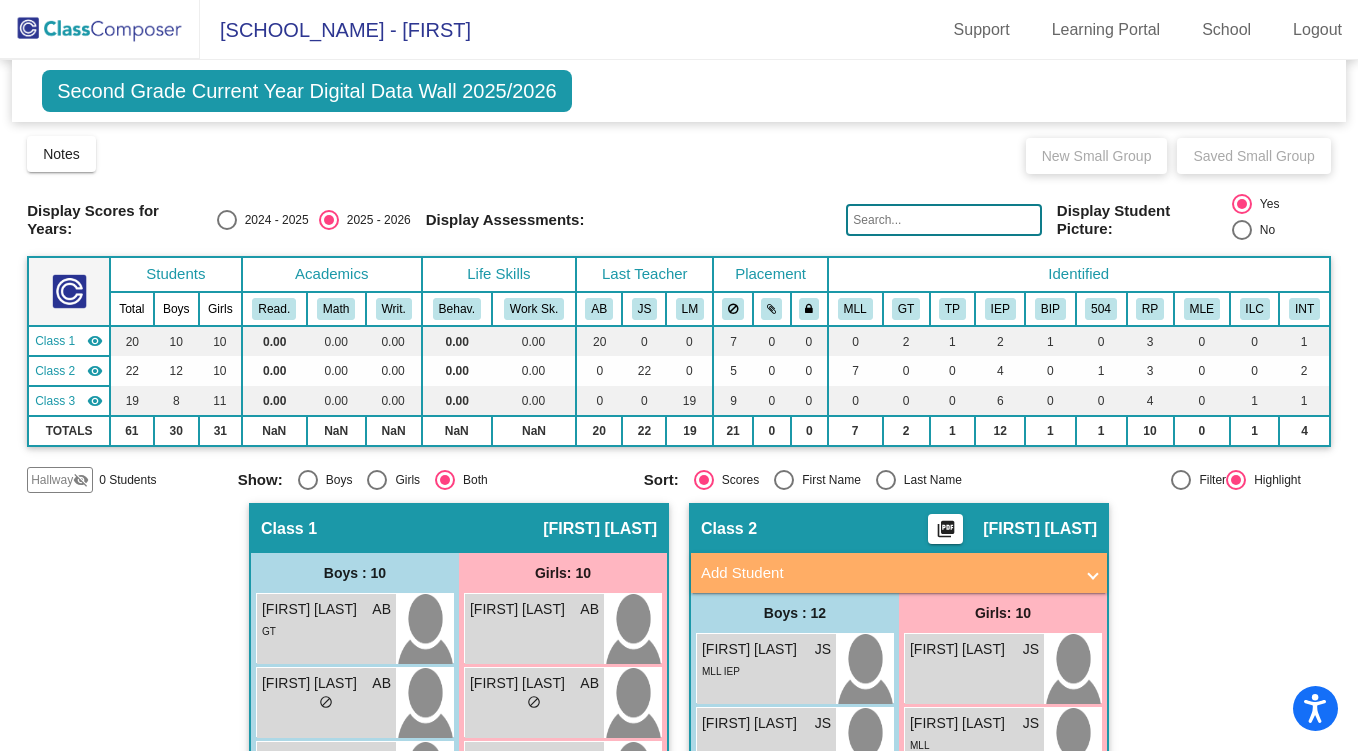 click on "Hallway" 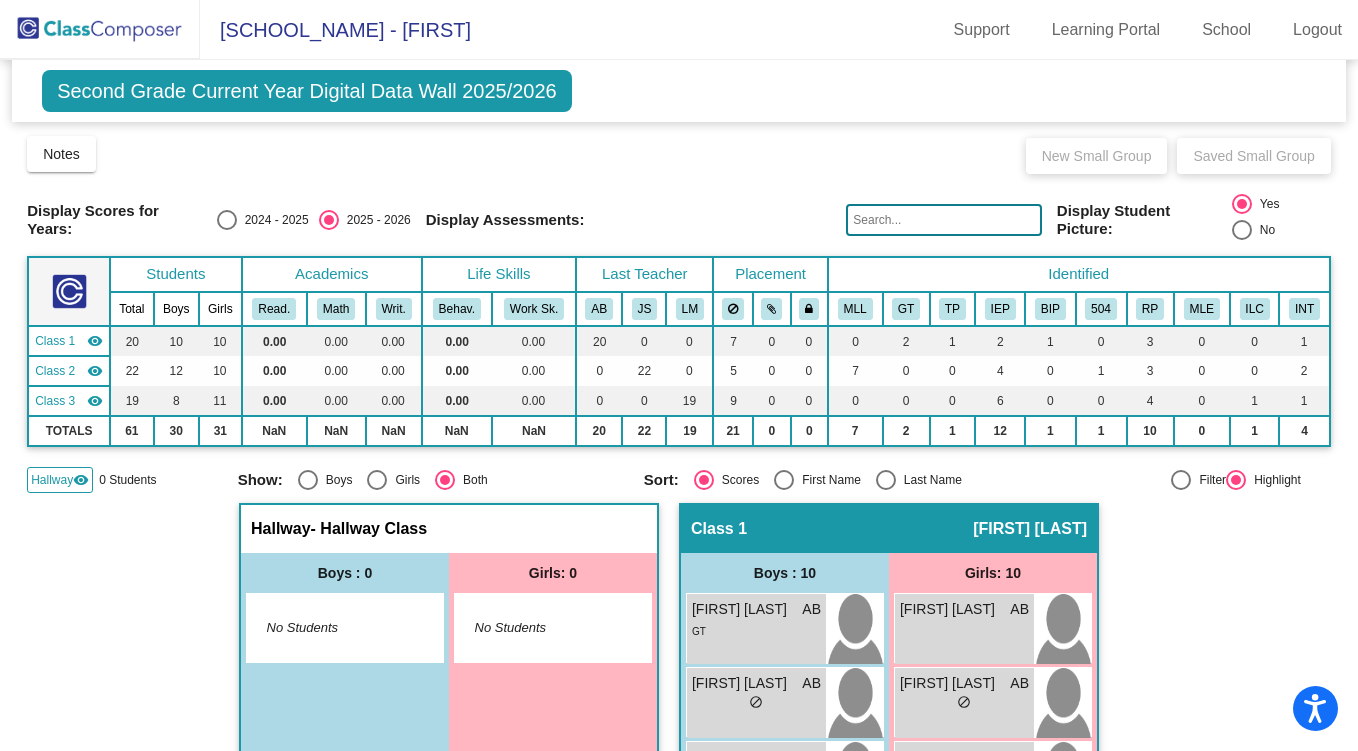 click on "Hallway" 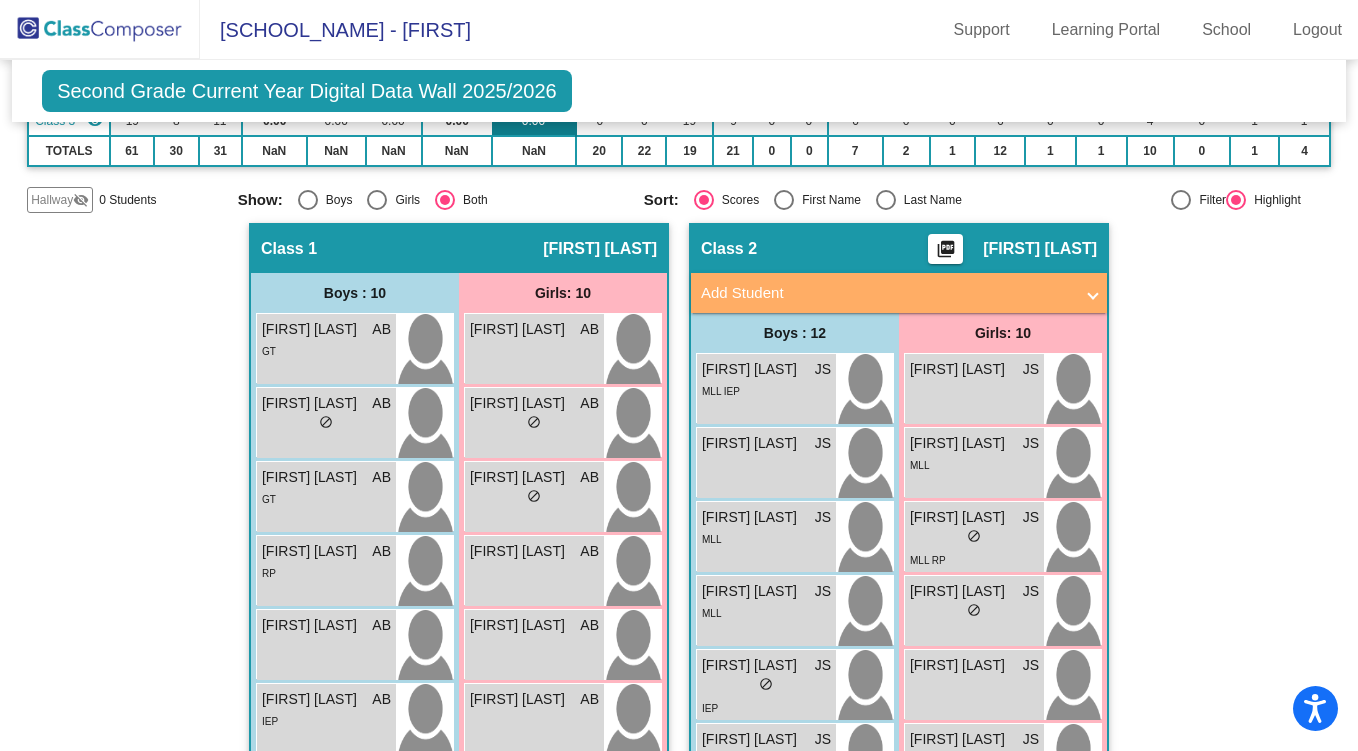 scroll, scrollTop: 0, scrollLeft: 0, axis: both 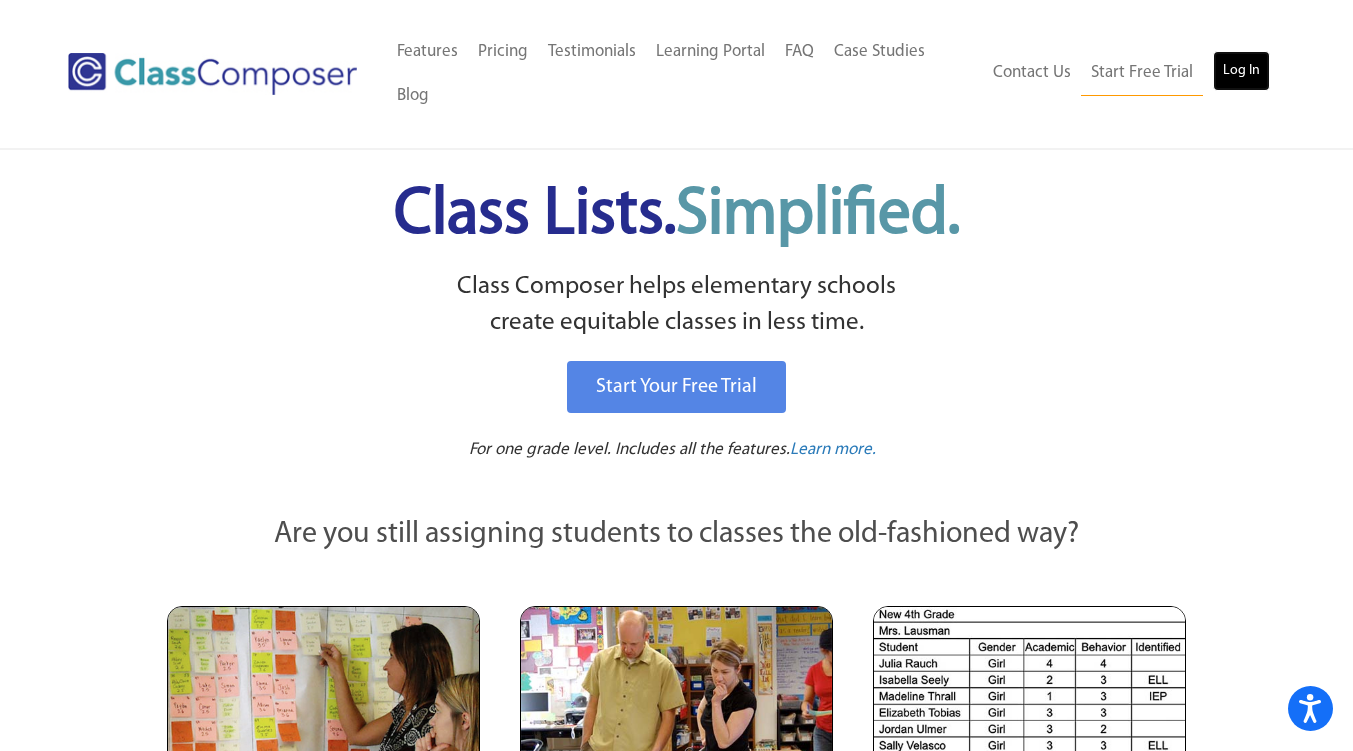 click on "Log In" at bounding box center (1241, 71) 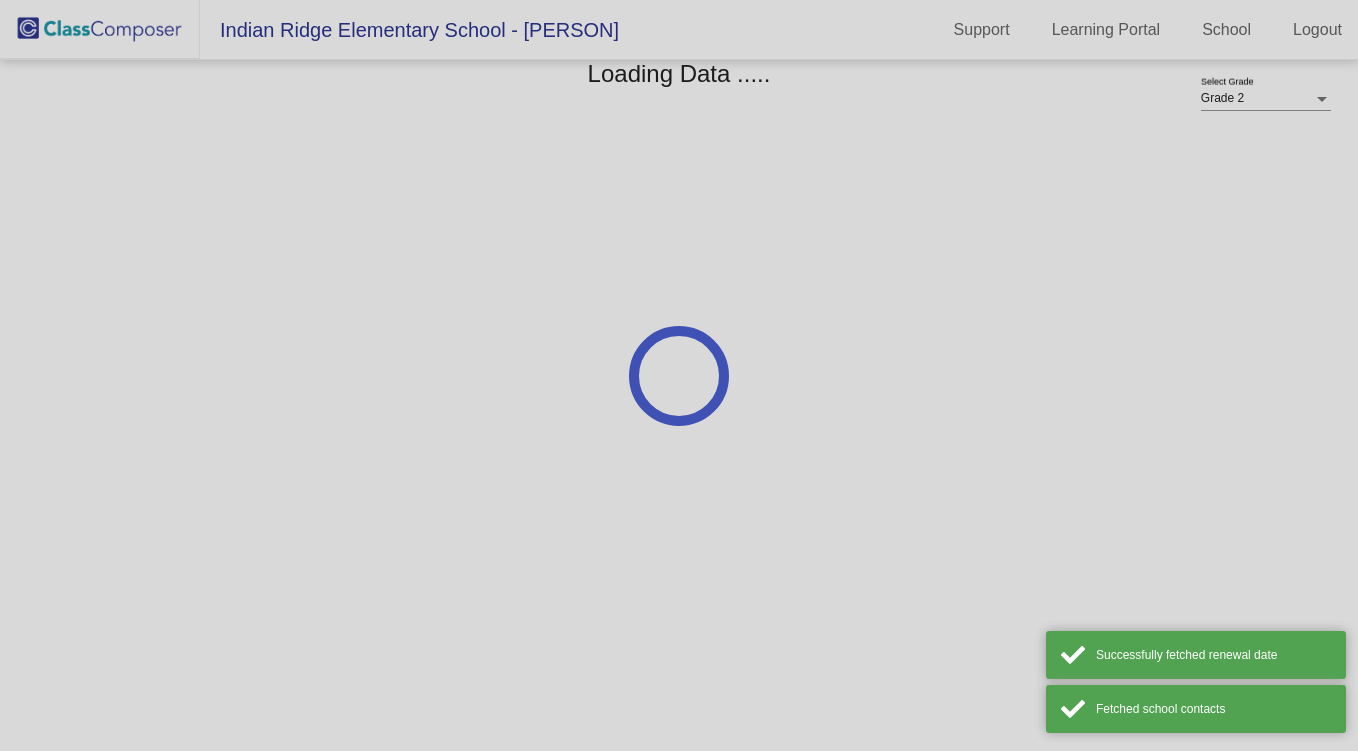 scroll, scrollTop: 0, scrollLeft: 0, axis: both 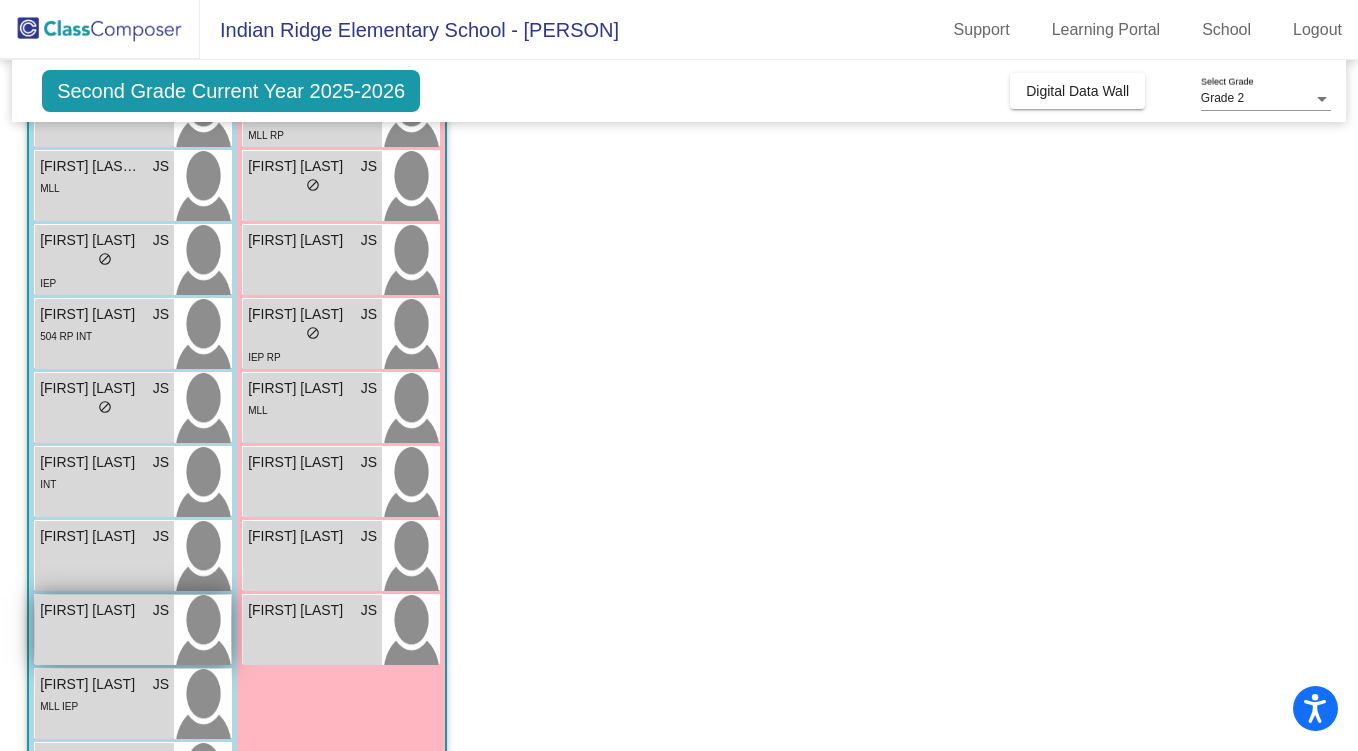 click on "[FIRST] [LAST] JS lock do_not_disturb_alt" at bounding box center (104, 630) 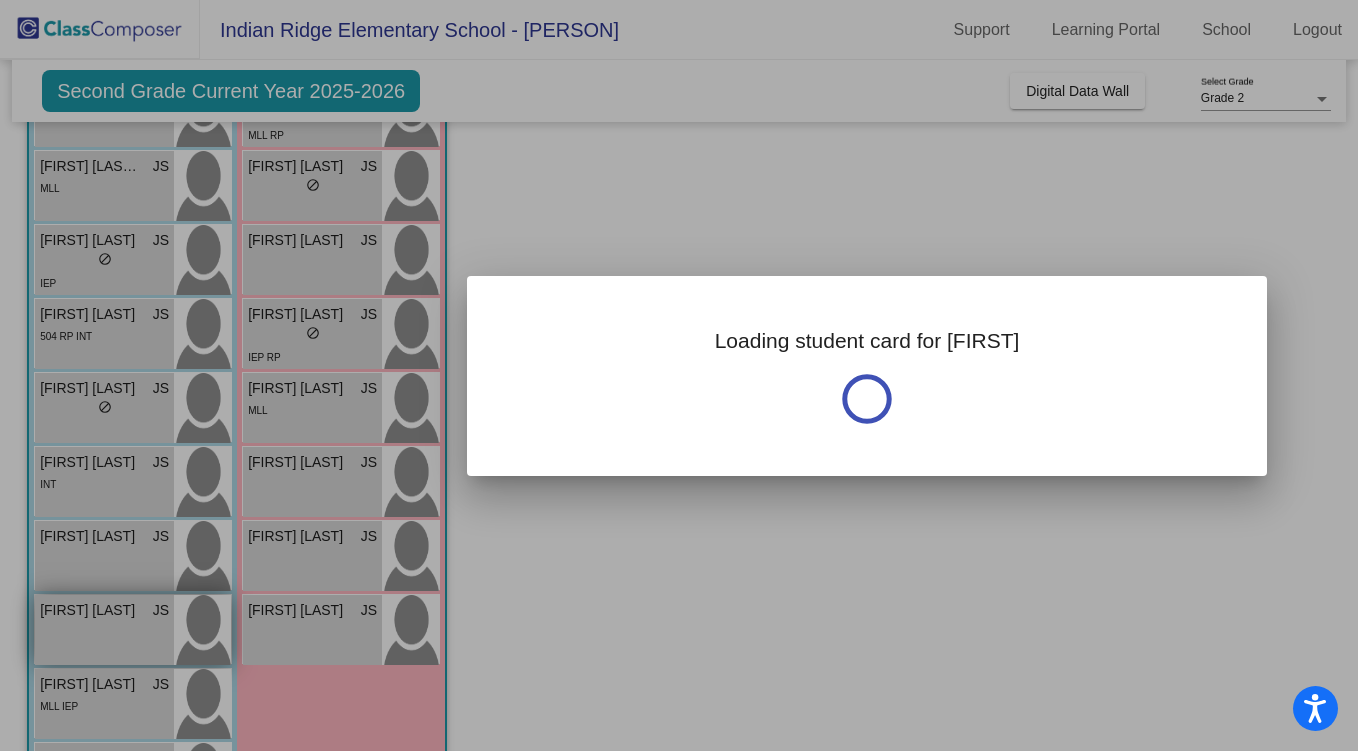click at bounding box center [679, 375] 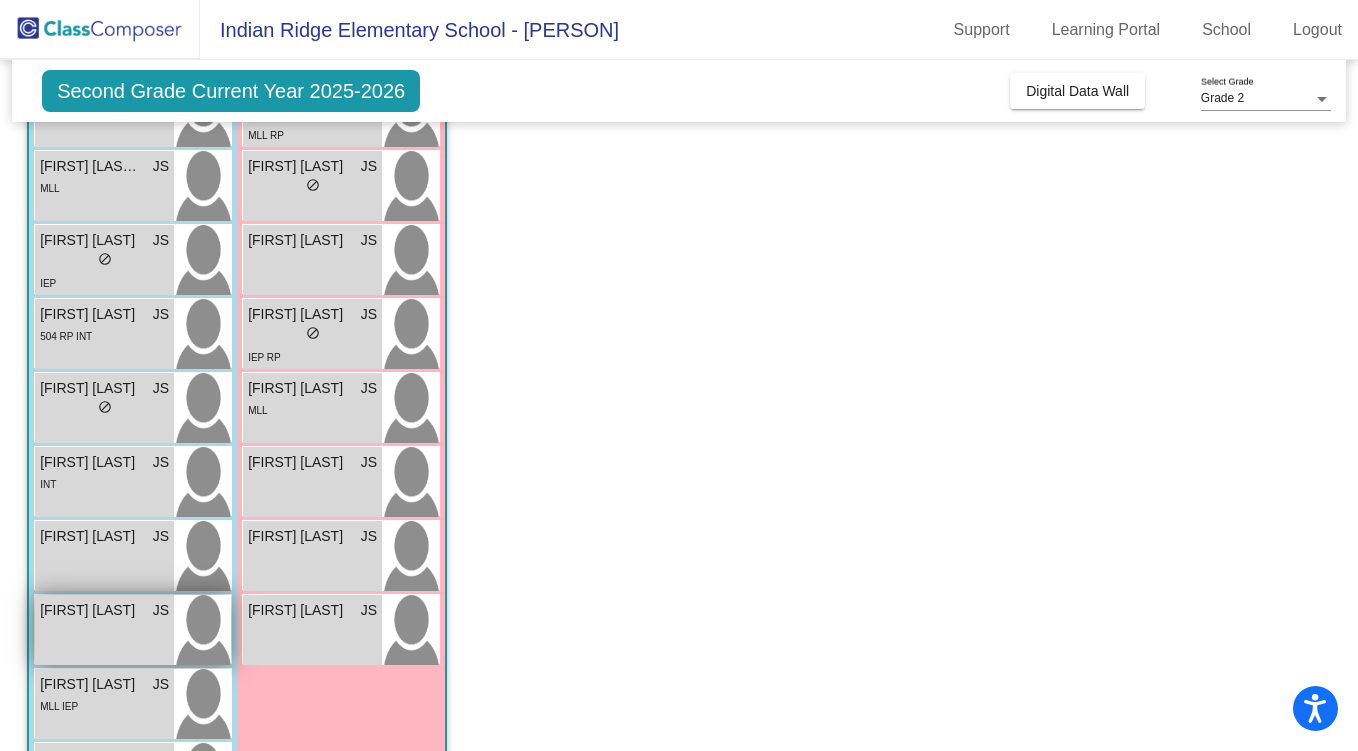 click on "[FIRST] [LAST] JS lock do_not_disturb_alt" at bounding box center [104, 630] 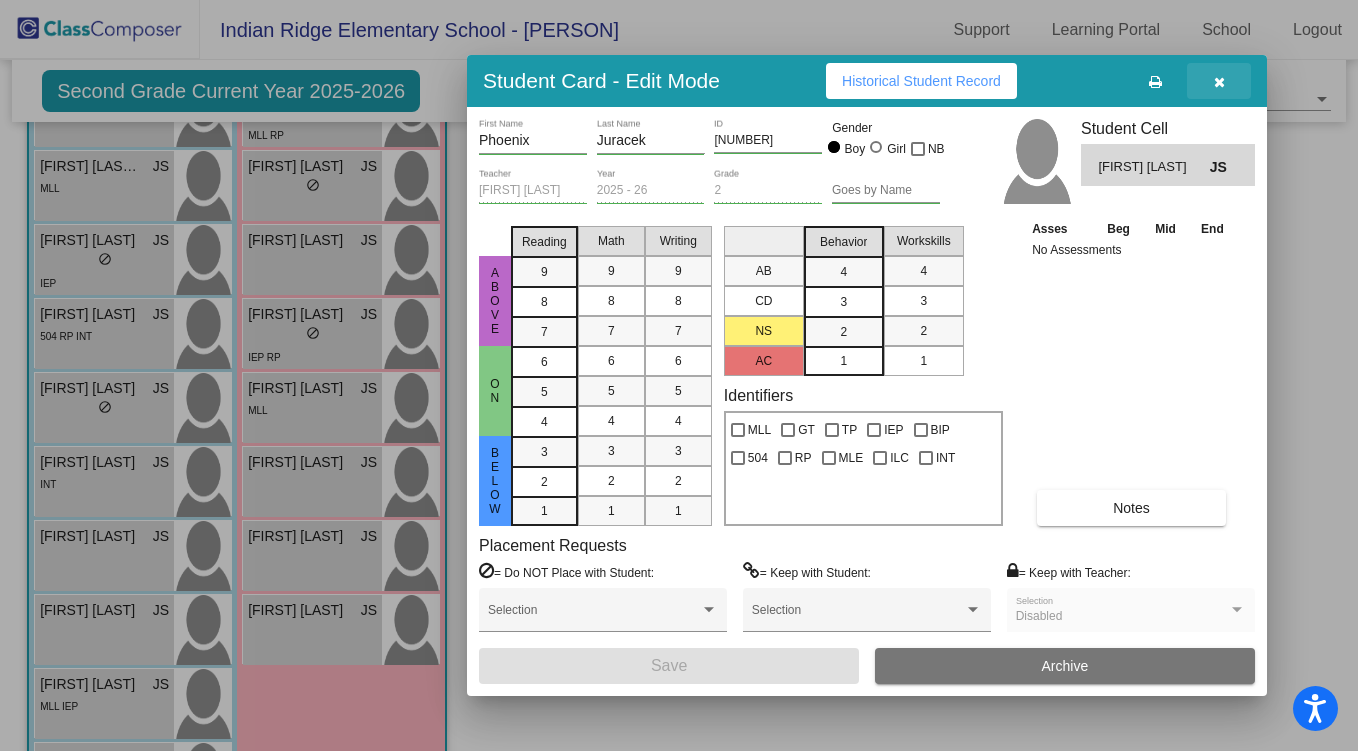 click at bounding box center (1219, 82) 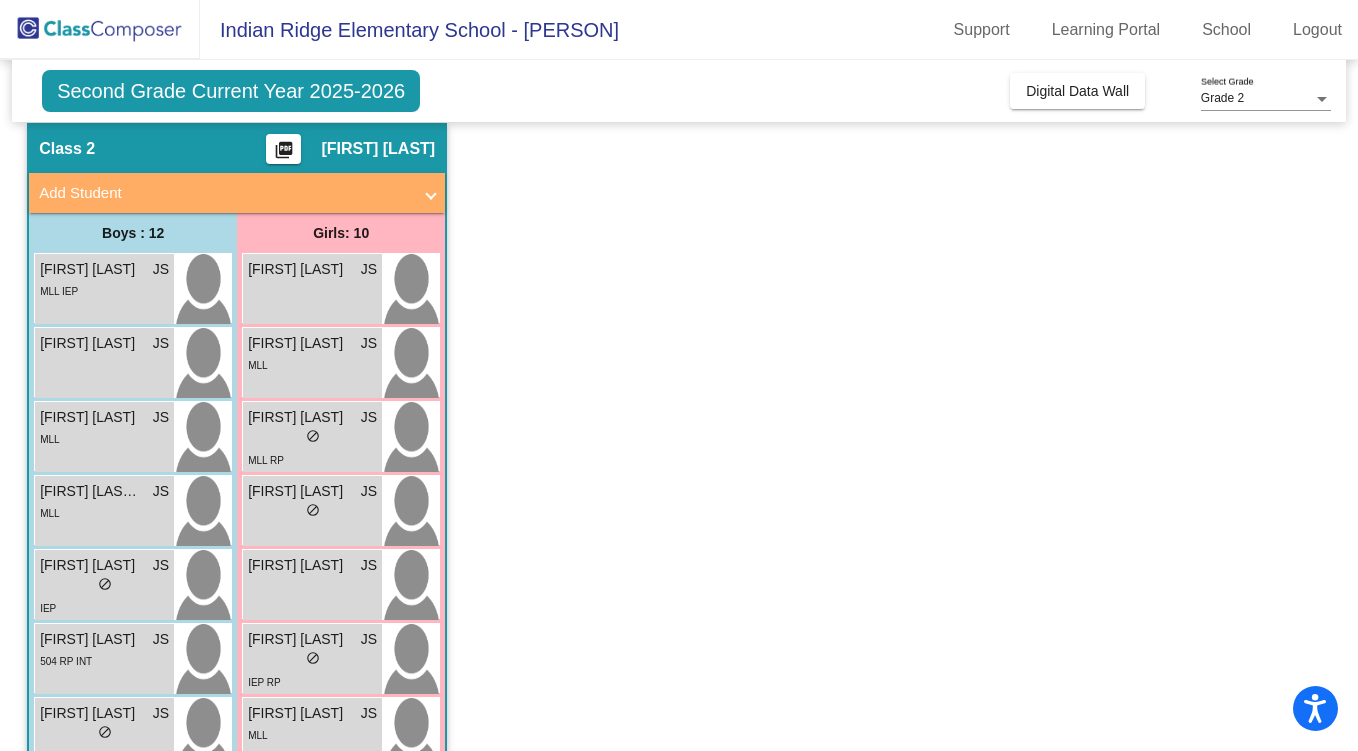 scroll, scrollTop: 0, scrollLeft: 0, axis: both 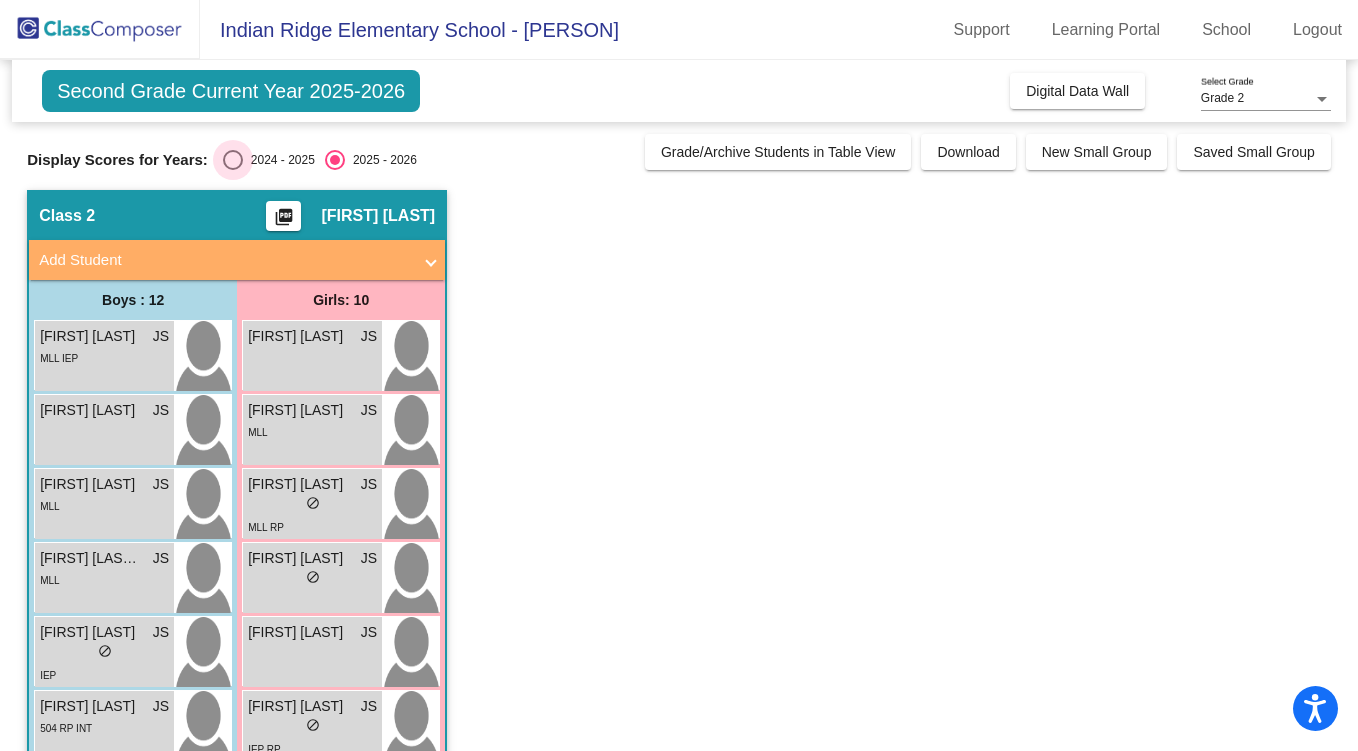 click at bounding box center [233, 160] 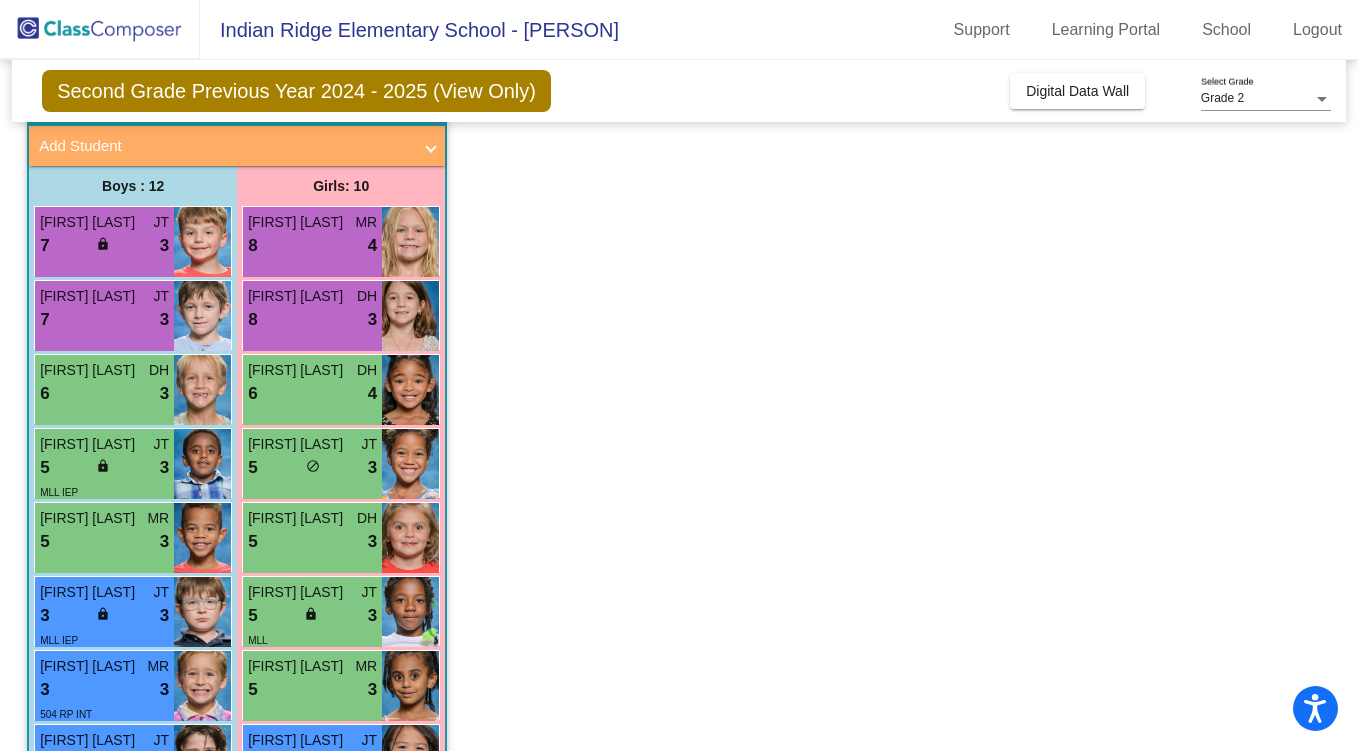 scroll, scrollTop: 113, scrollLeft: 0, axis: vertical 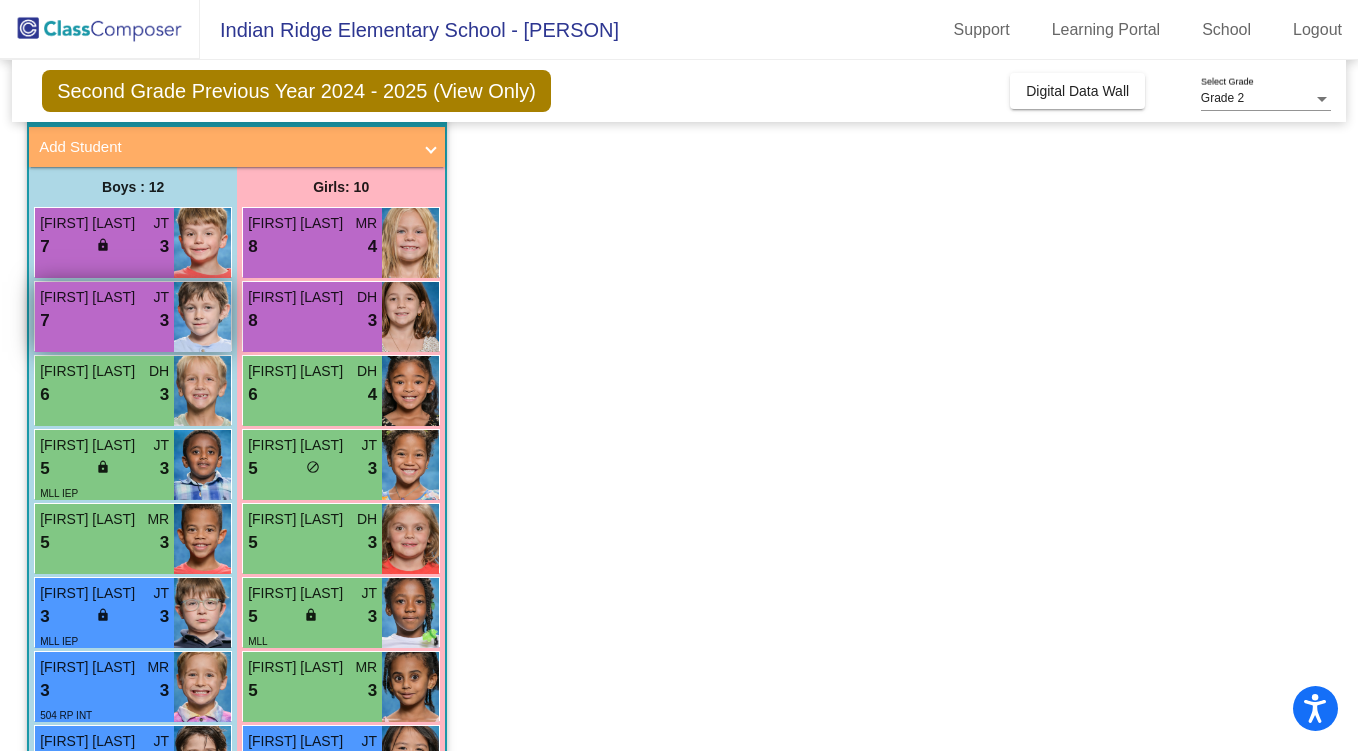 click on "7 lock do_not_disturb_alt 3" at bounding box center (104, 321) 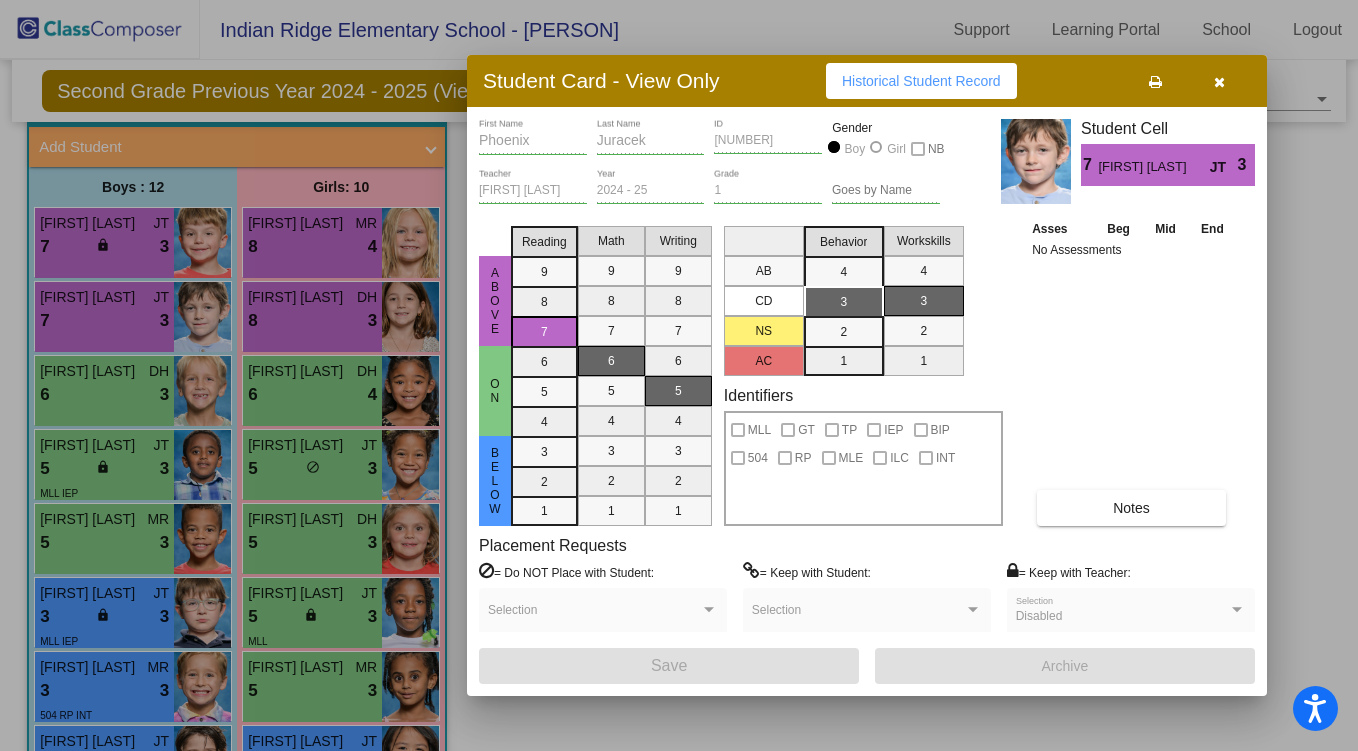 scroll, scrollTop: 0, scrollLeft: 0, axis: both 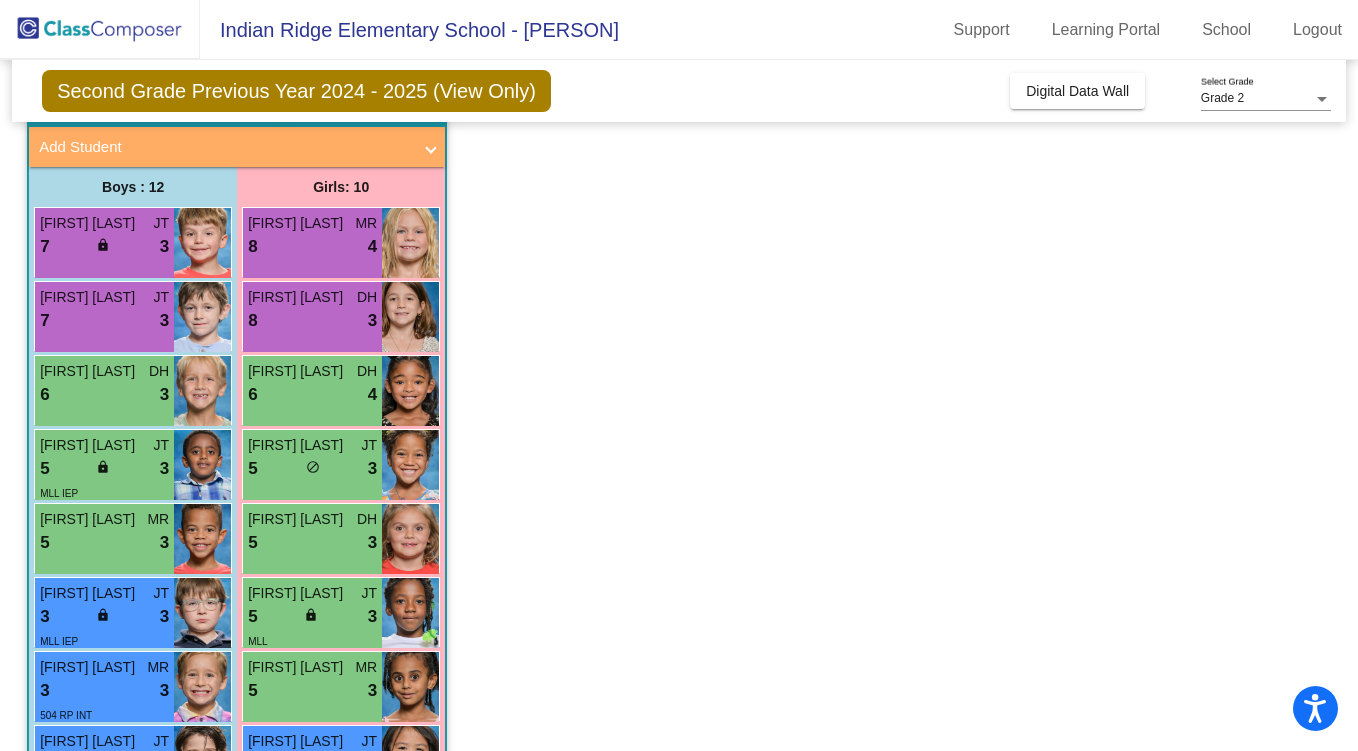 click on "Owen Boyle" at bounding box center (90, 223) 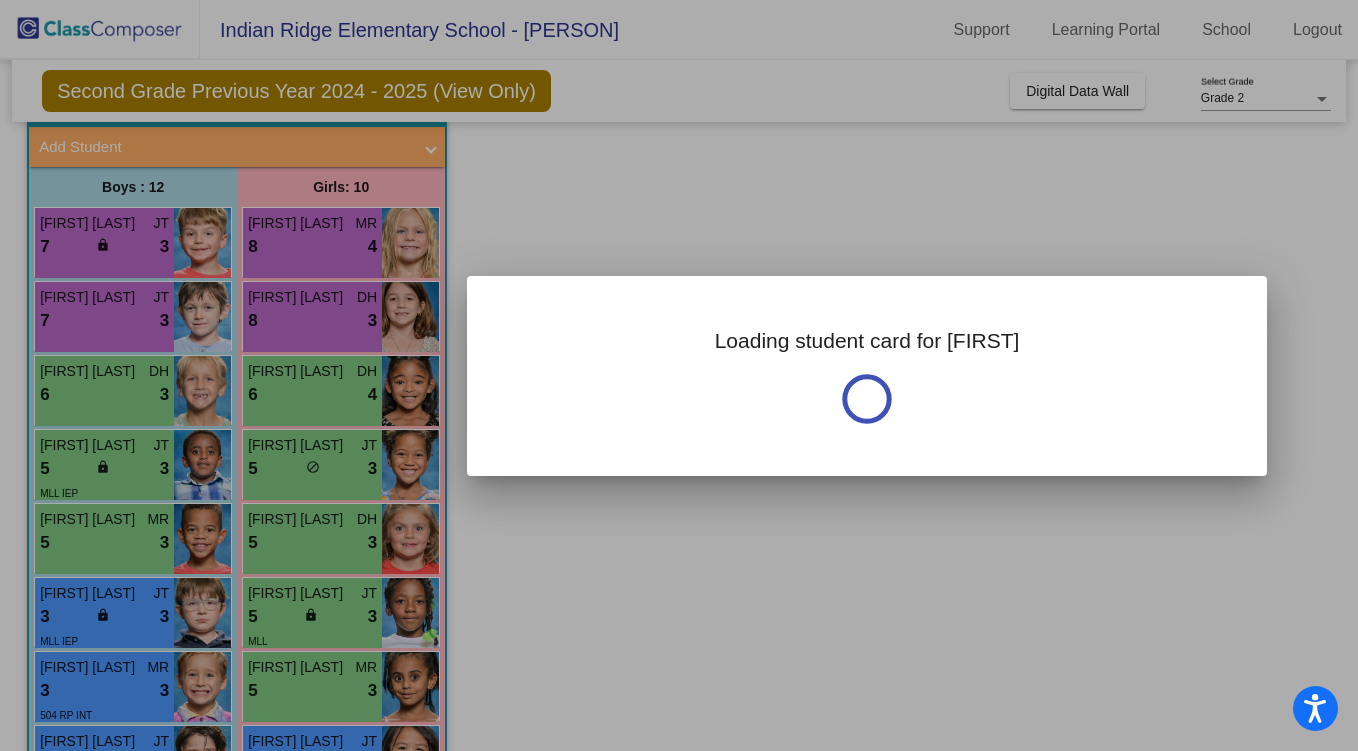 click at bounding box center (679, 375) 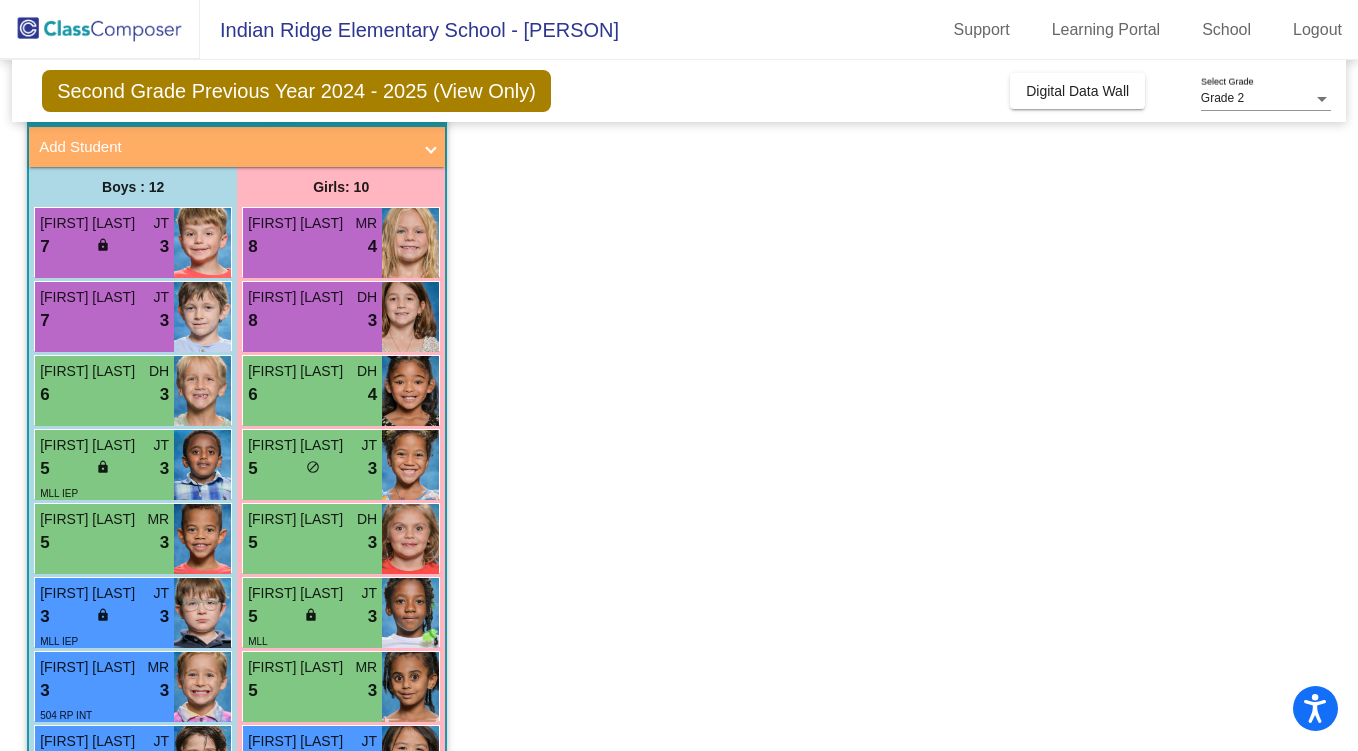 click on "Owen Boyle" at bounding box center (90, 223) 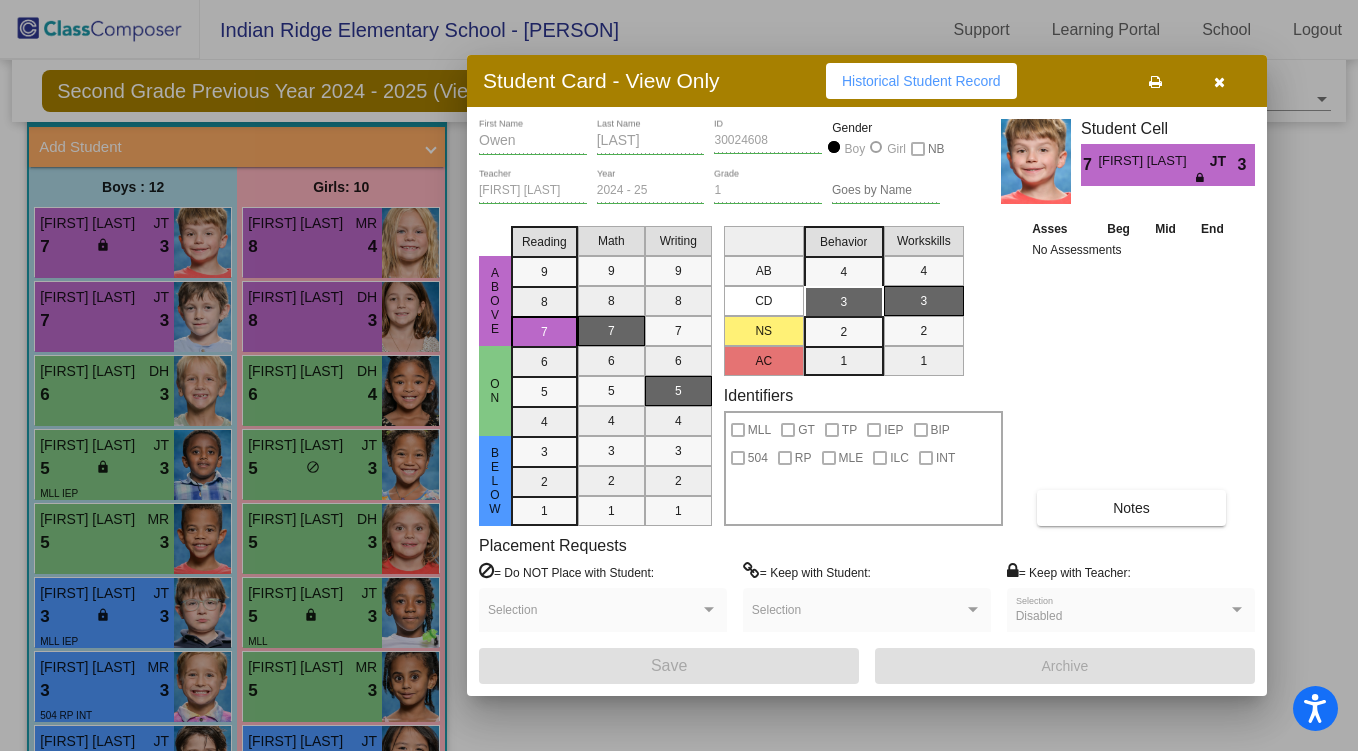 click at bounding box center (709, 610) 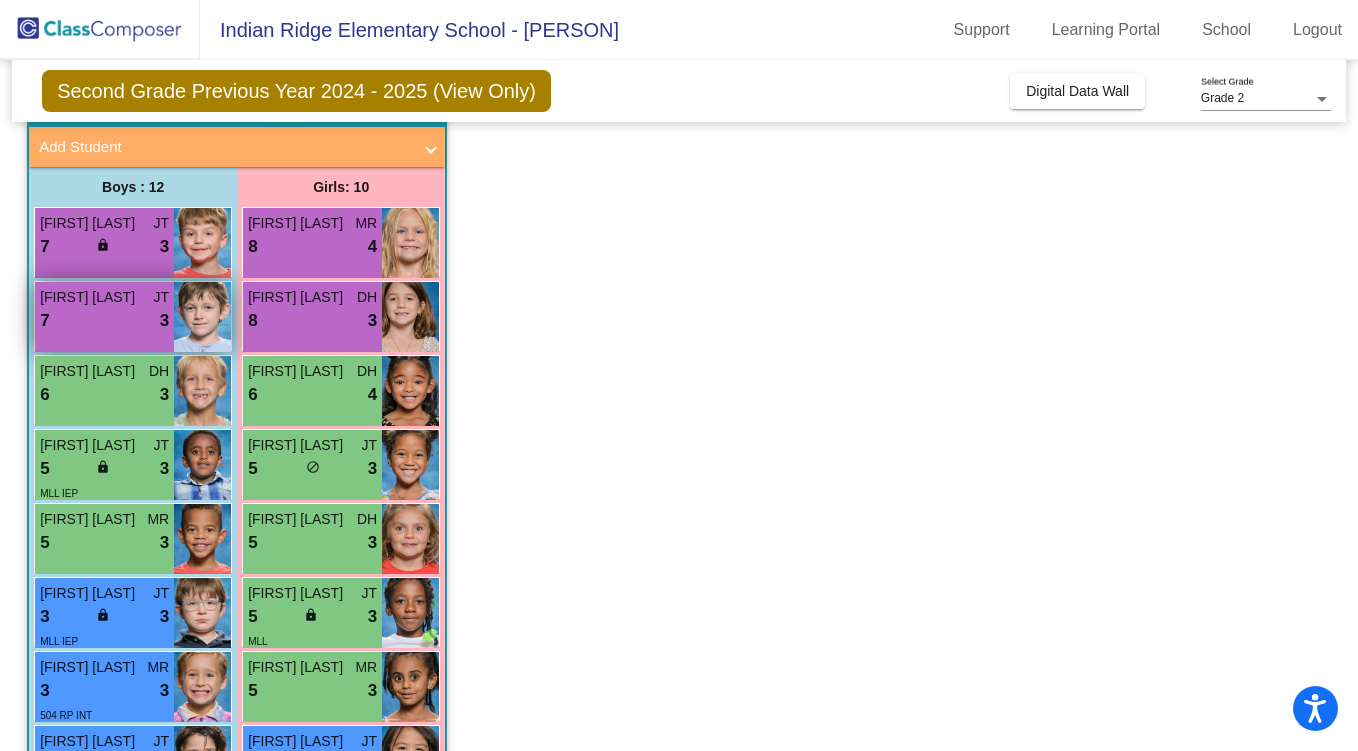 click on "7 lock do_not_disturb_alt 3" at bounding box center [104, 321] 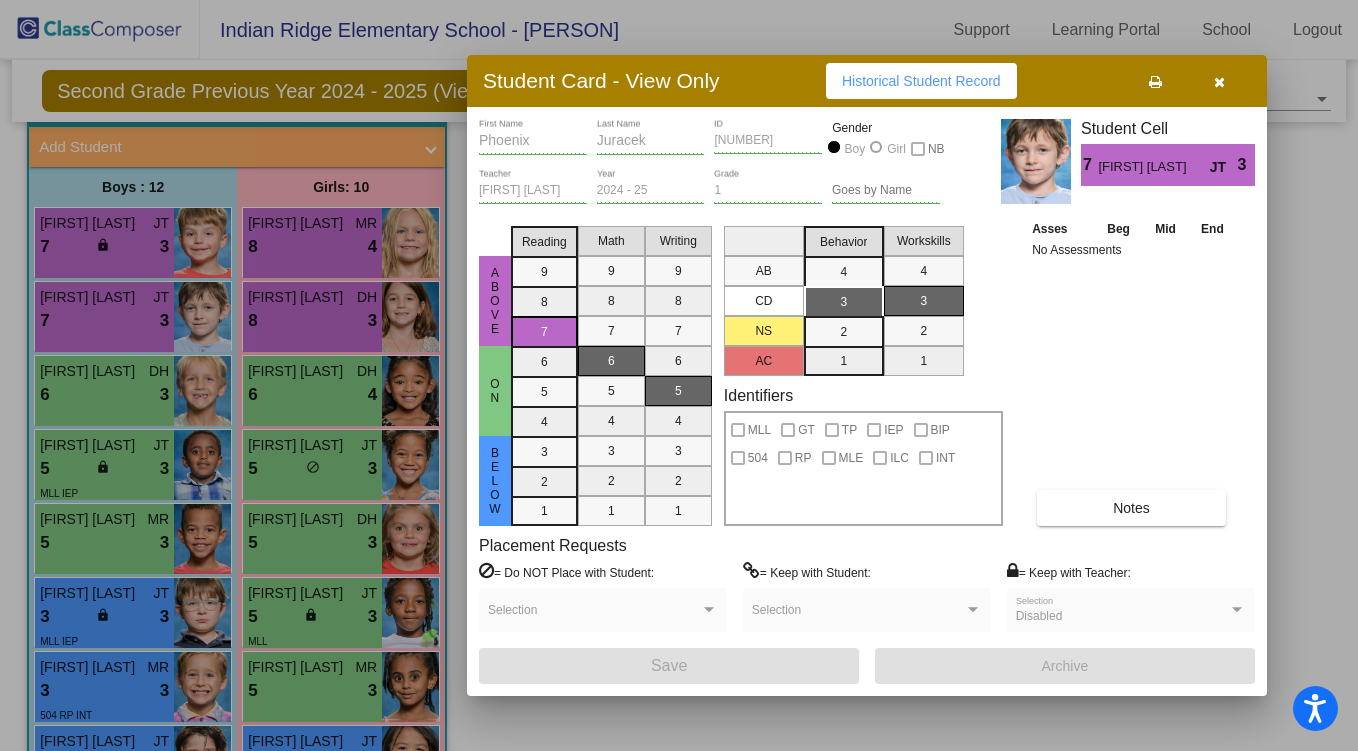 click at bounding box center (679, 375) 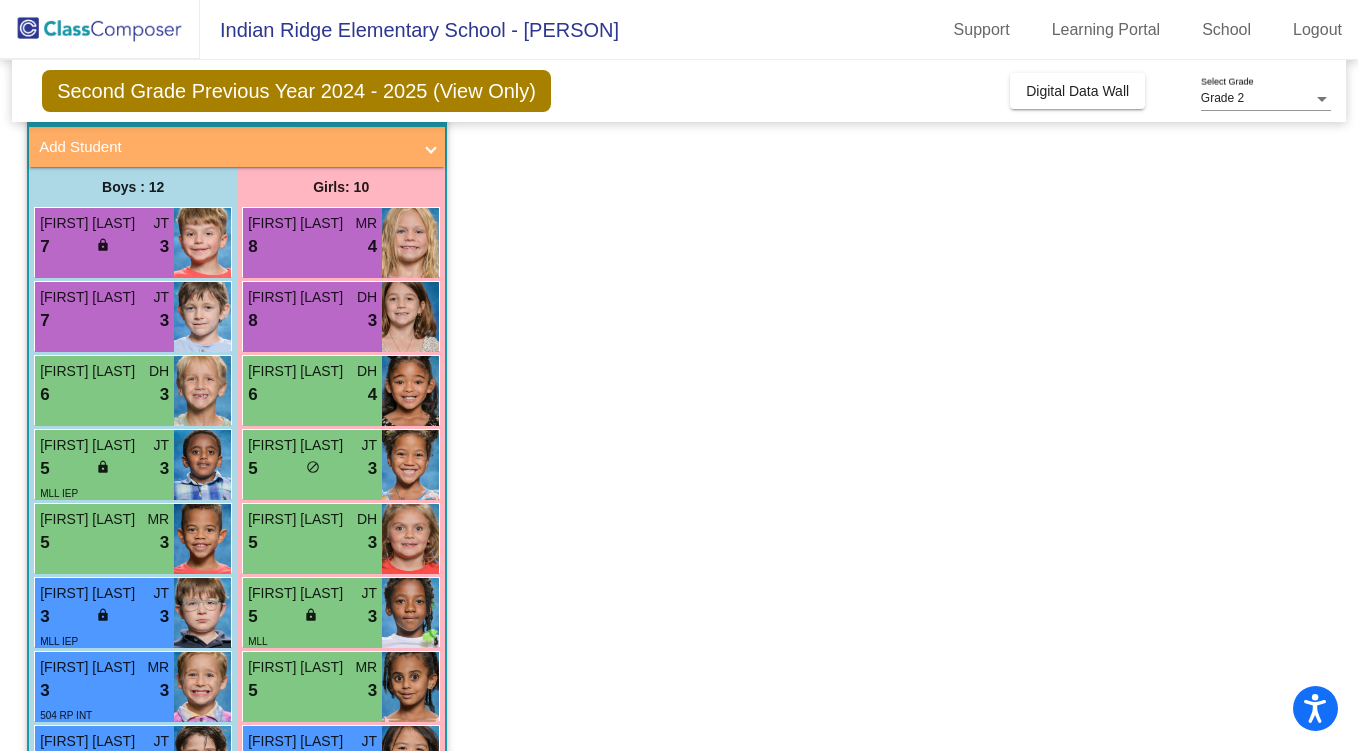 click on "7 lock do_not_disturb_alt 3" at bounding box center (104, 247) 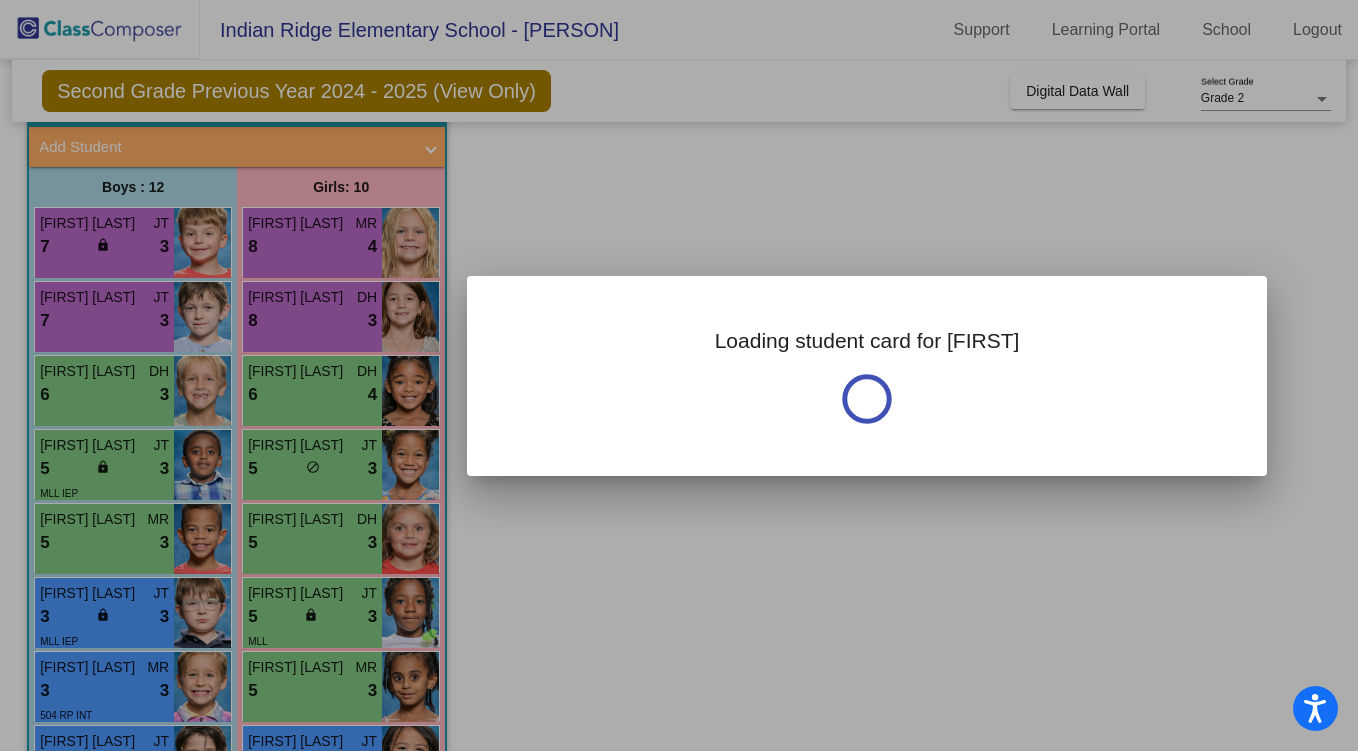 click at bounding box center [679, 375] 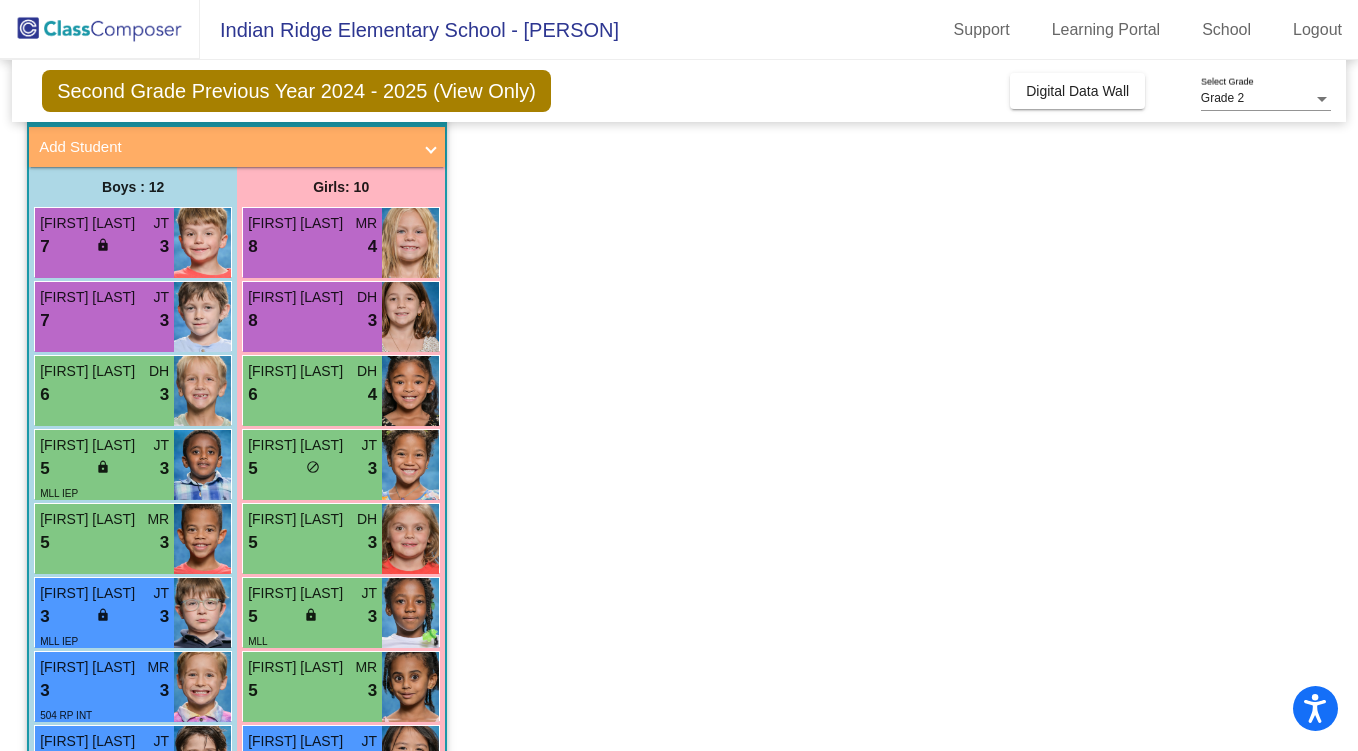 click on "7 lock do_not_disturb_alt 3" at bounding box center (104, 247) 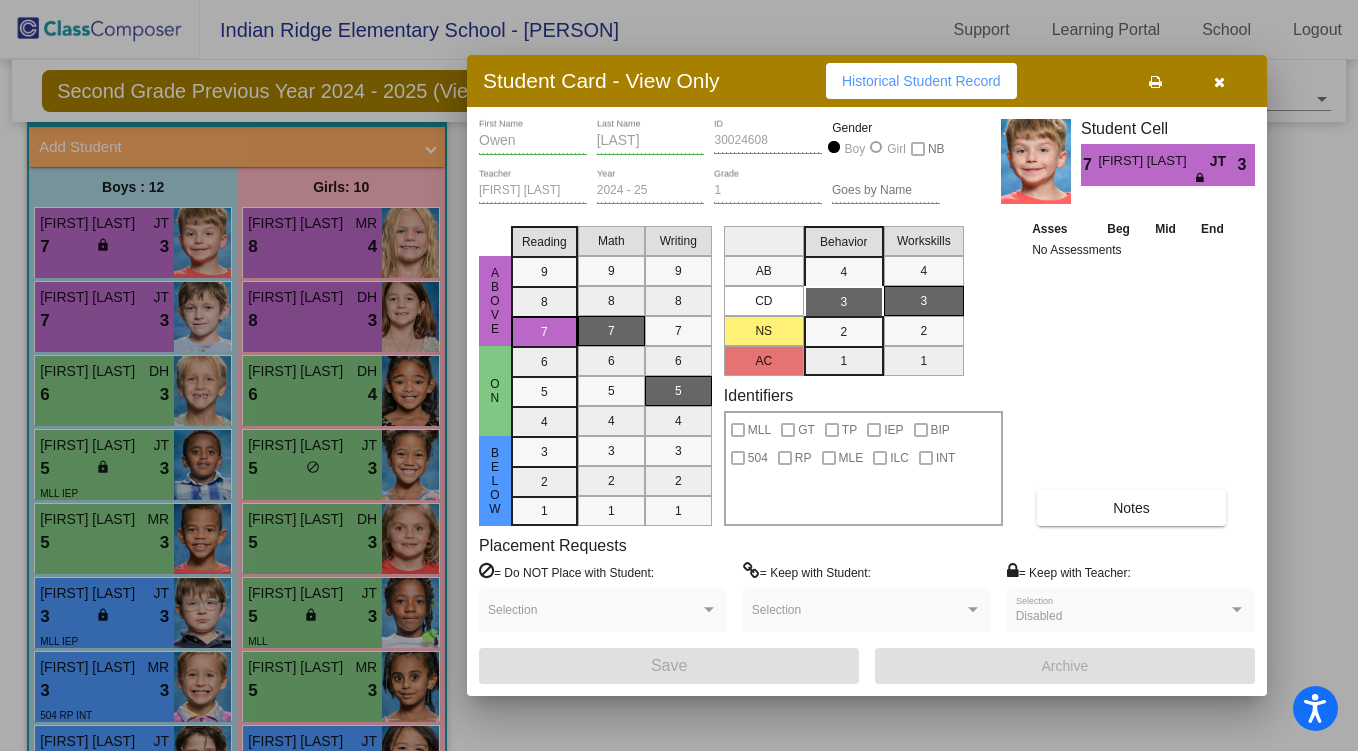 click on "Asses Beg Mid End No Assessments  Notes" at bounding box center [1132, 372] 